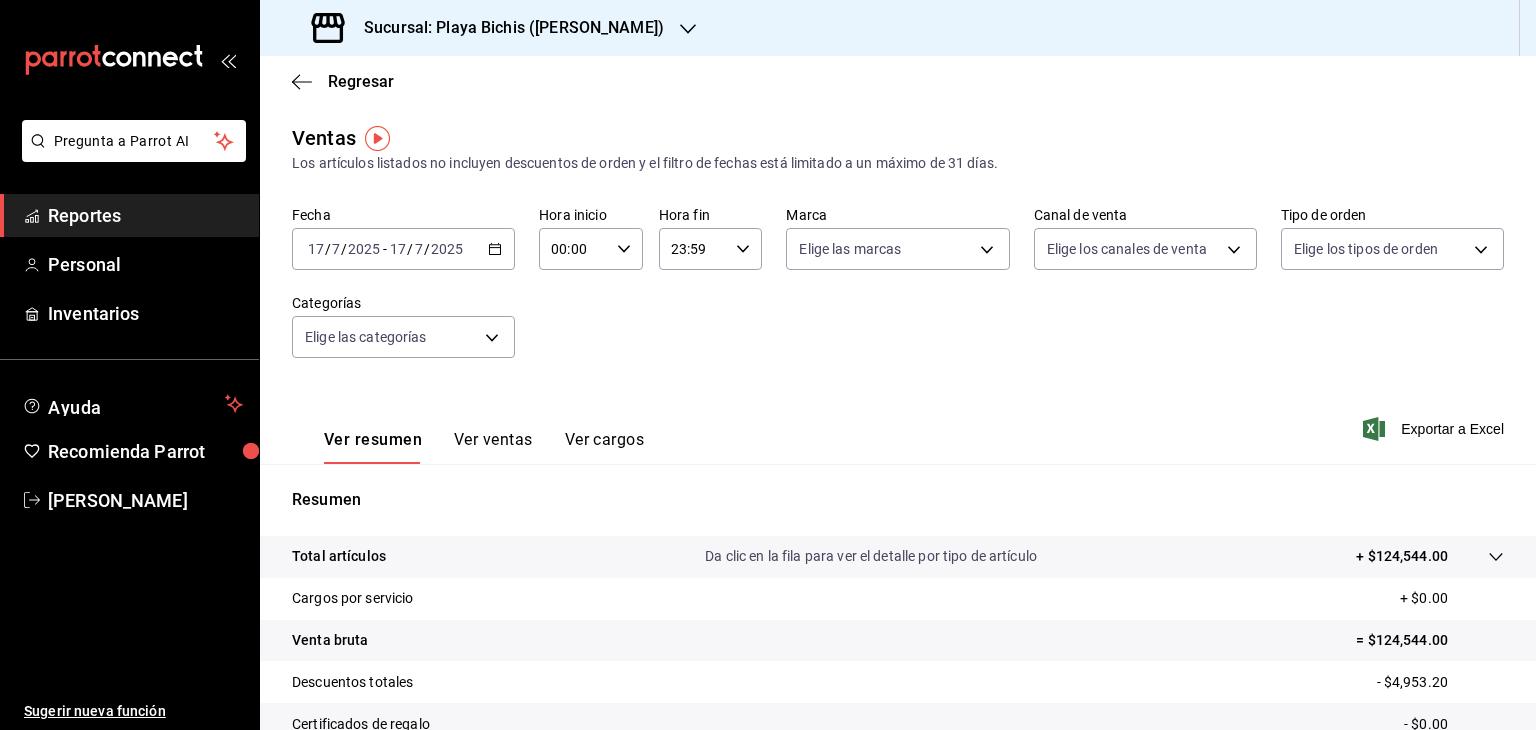 scroll, scrollTop: 0, scrollLeft: 0, axis: both 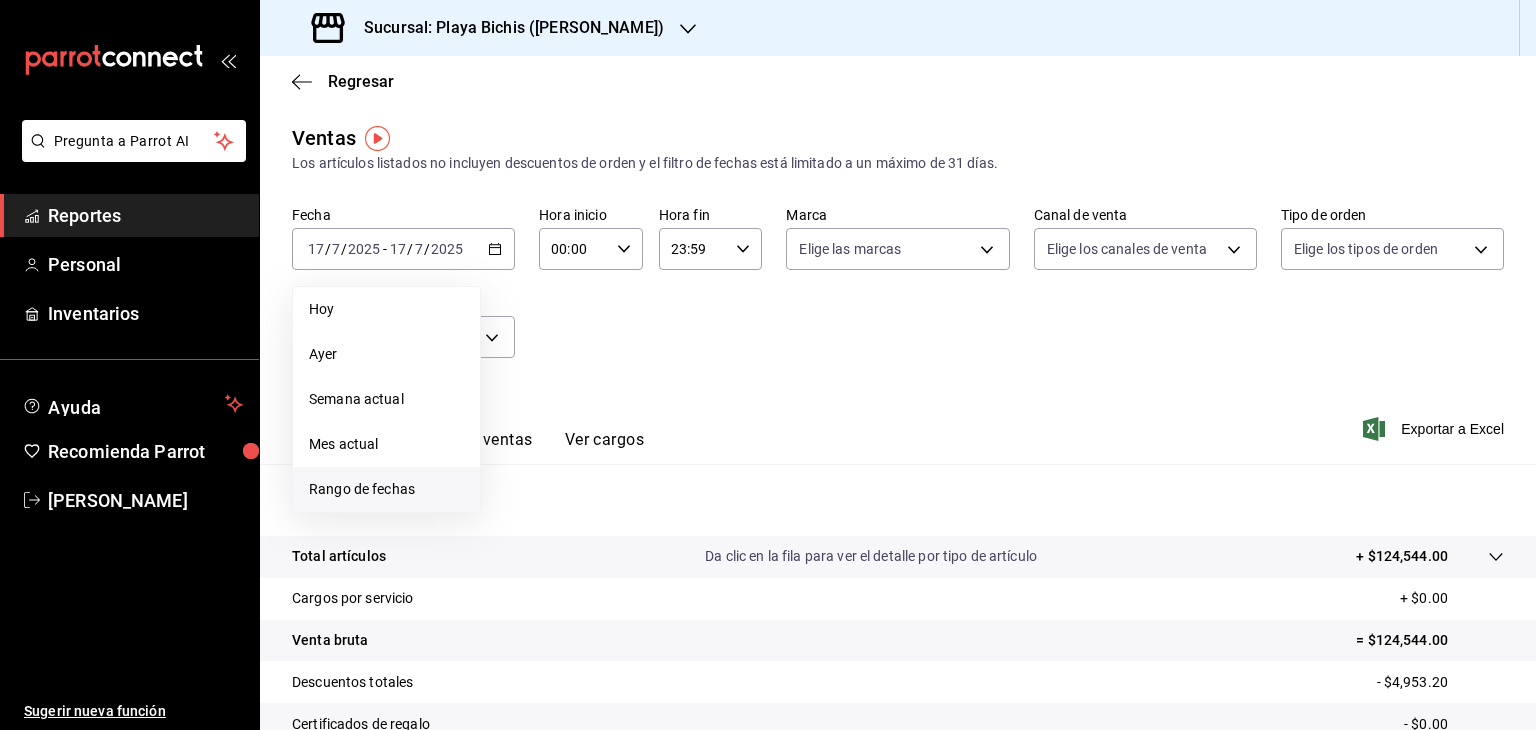 click on "Rango de fechas" at bounding box center (386, 489) 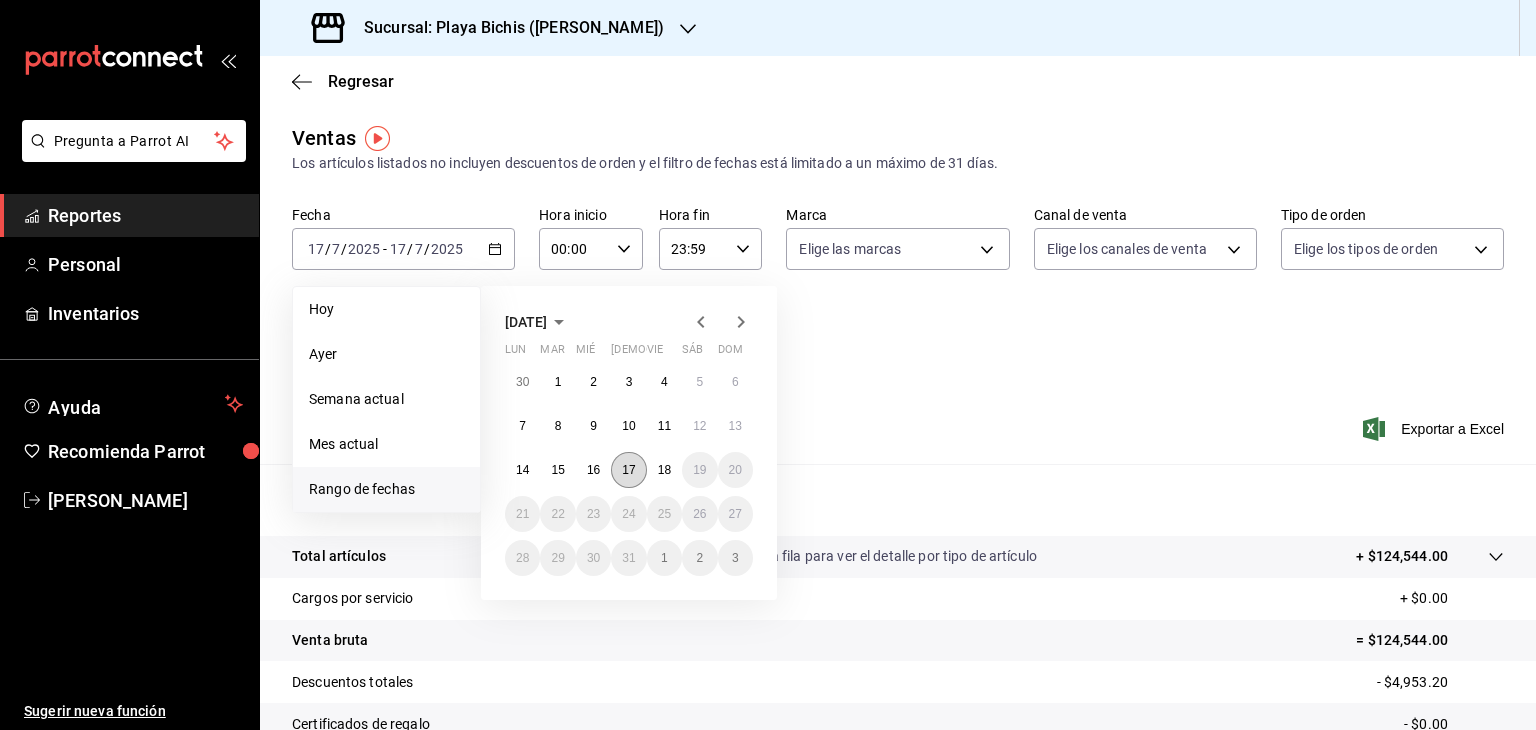 click on "17" at bounding box center (628, 470) 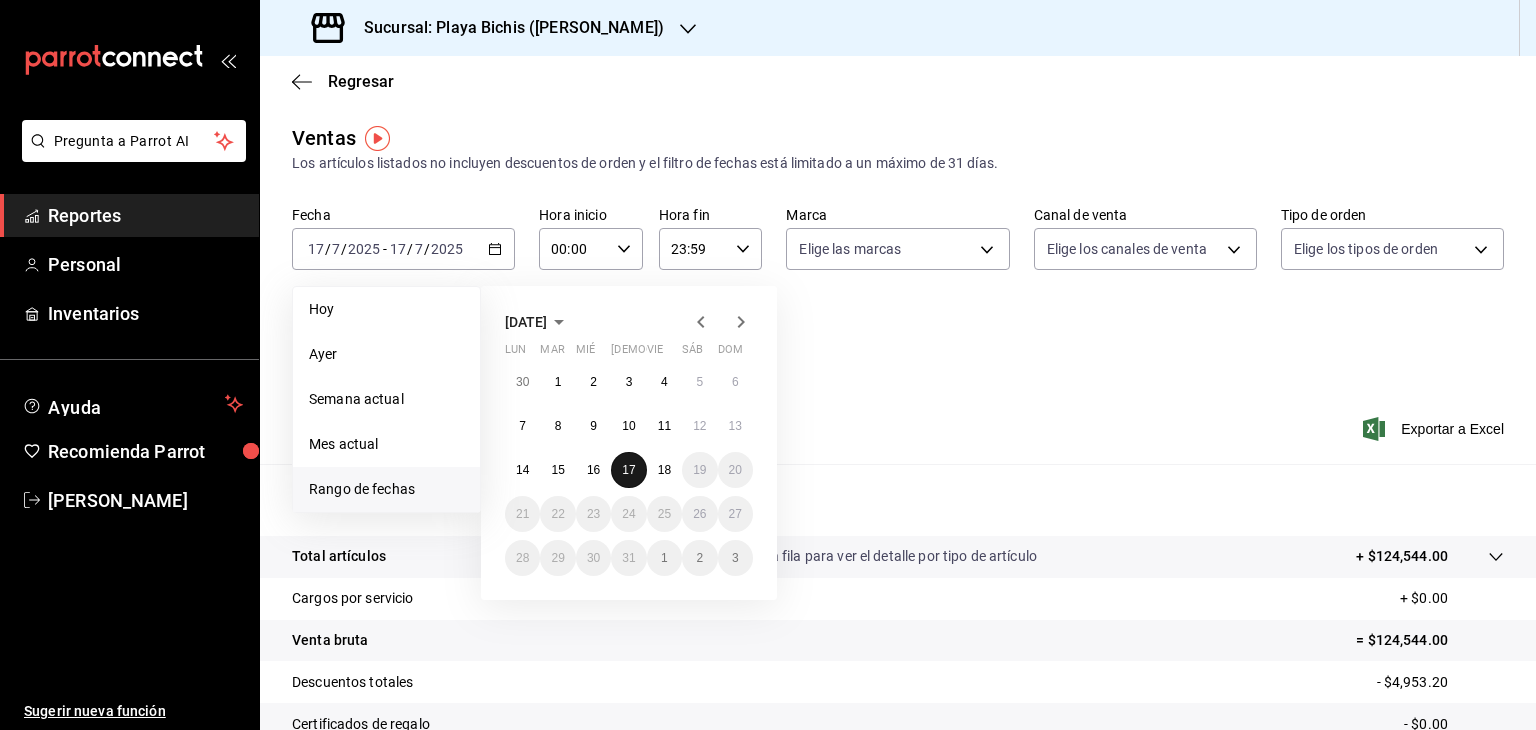 click on "17" at bounding box center [628, 470] 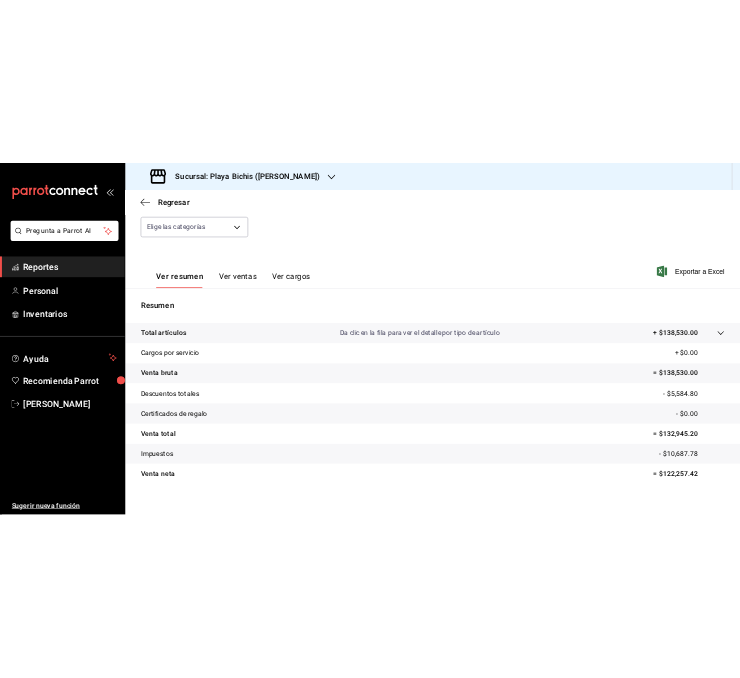 scroll, scrollTop: 228, scrollLeft: 0, axis: vertical 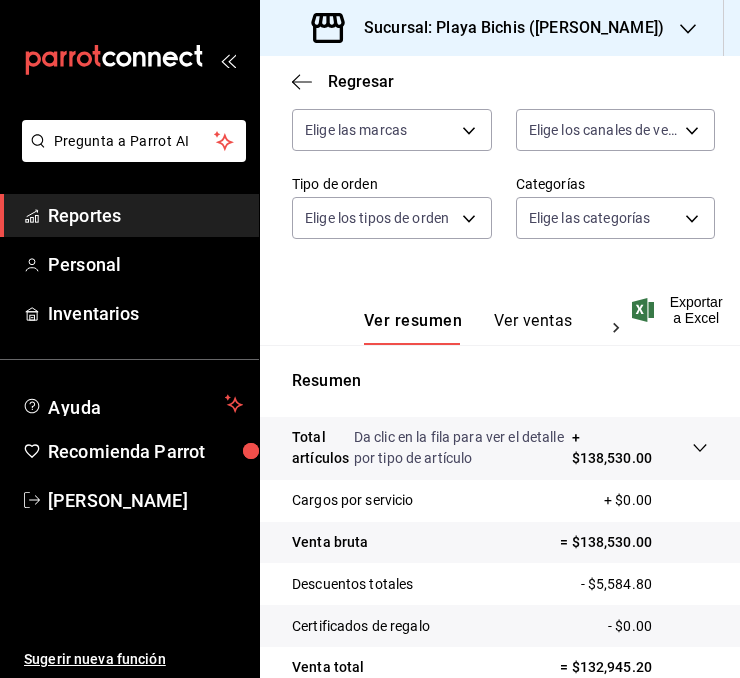 click on "Resumen" at bounding box center (500, 381) 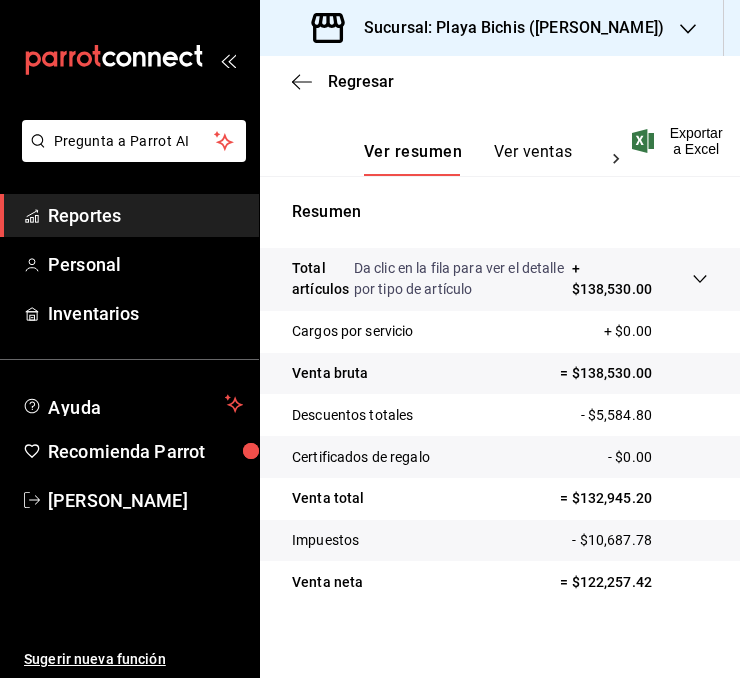scroll, scrollTop: 410, scrollLeft: 0, axis: vertical 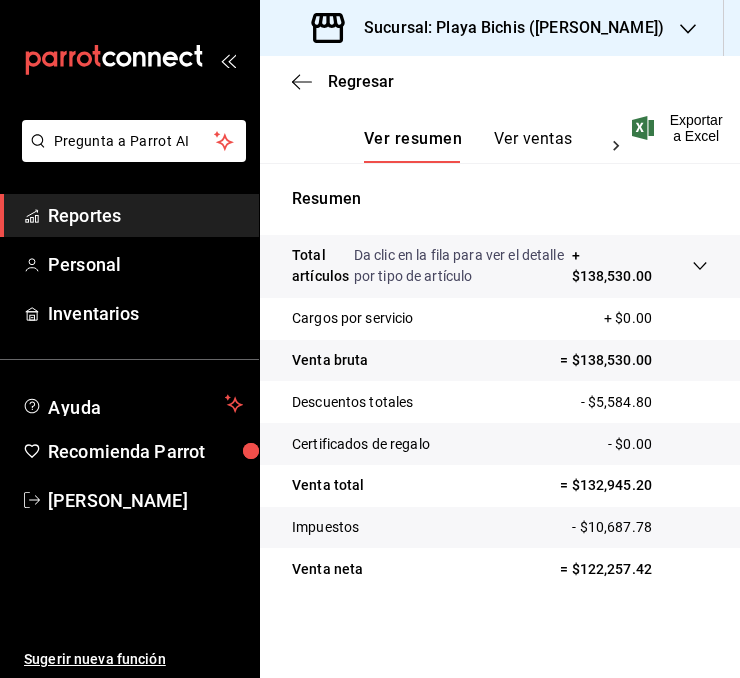 click on "Reportes" at bounding box center [145, 215] 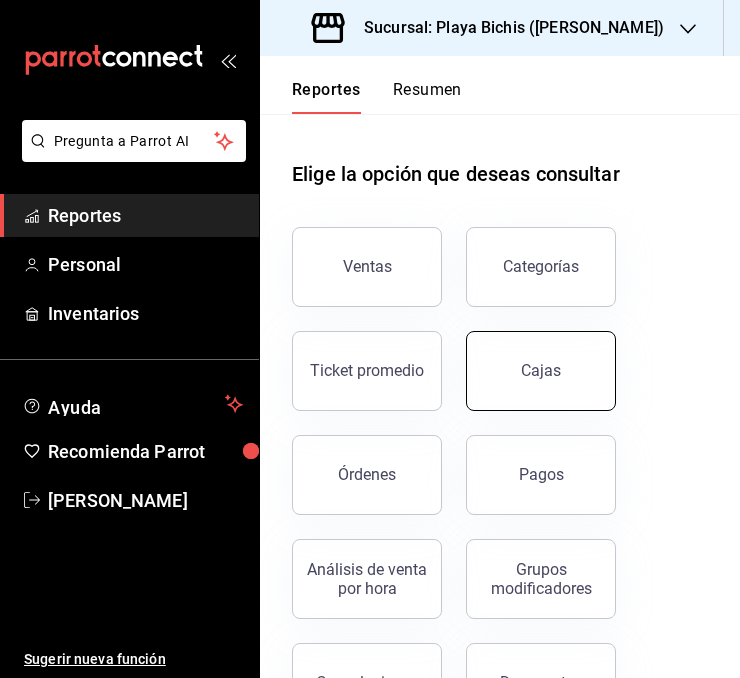 click on "Cajas" at bounding box center [541, 371] 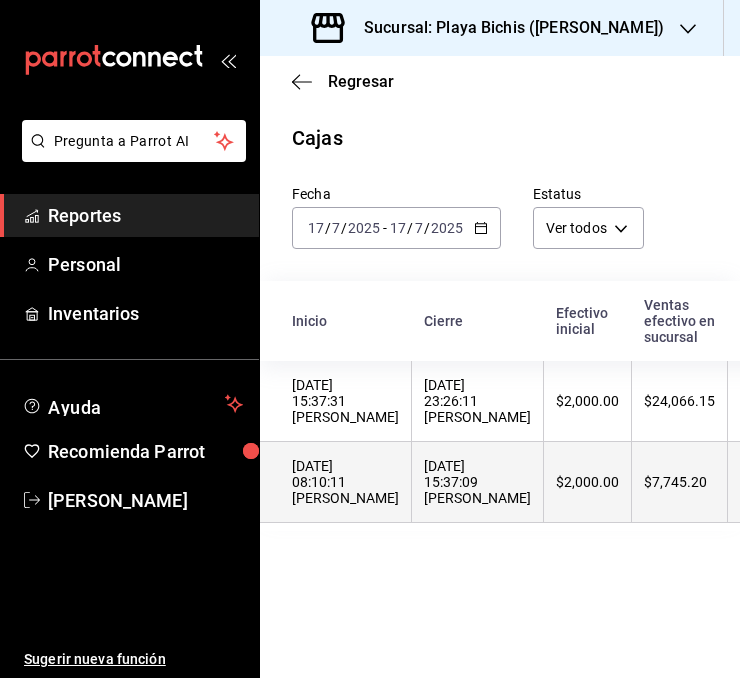 click on "[DATE]
15:37:09
[PERSON_NAME]" at bounding box center (477, 482) 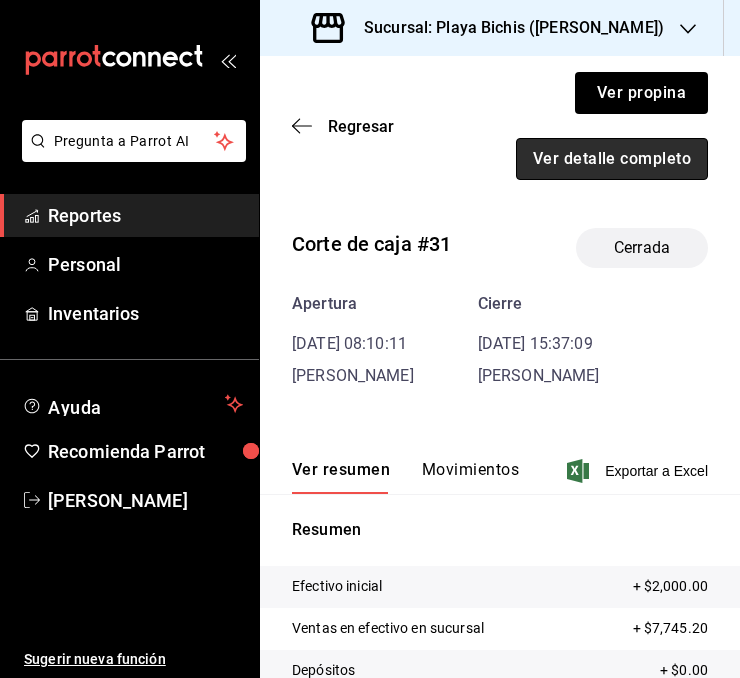 click on "Ver detalle completo" at bounding box center [612, 159] 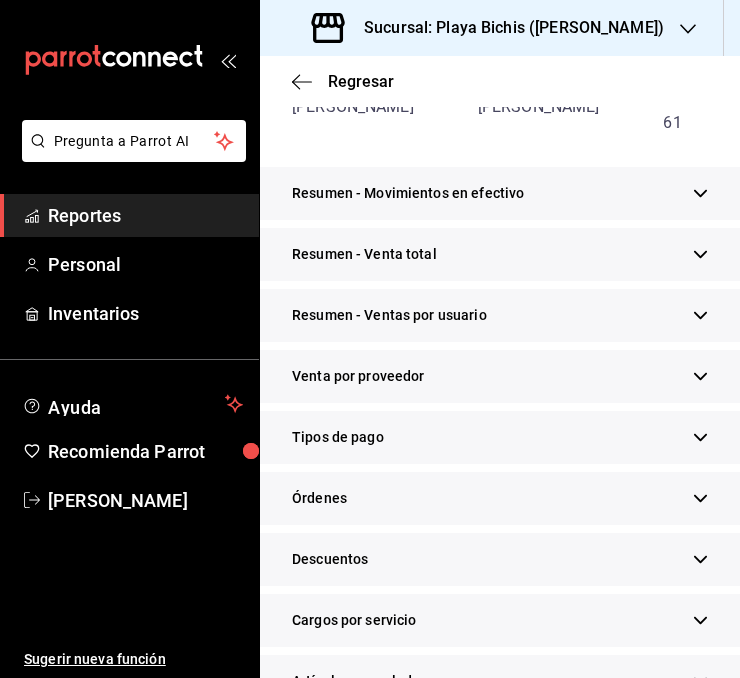 scroll, scrollTop: 281, scrollLeft: 0, axis: vertical 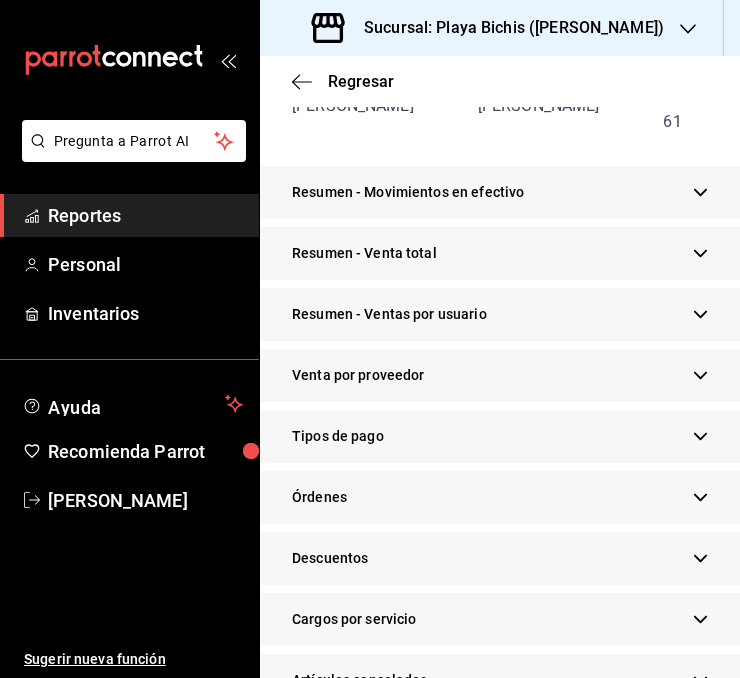 click 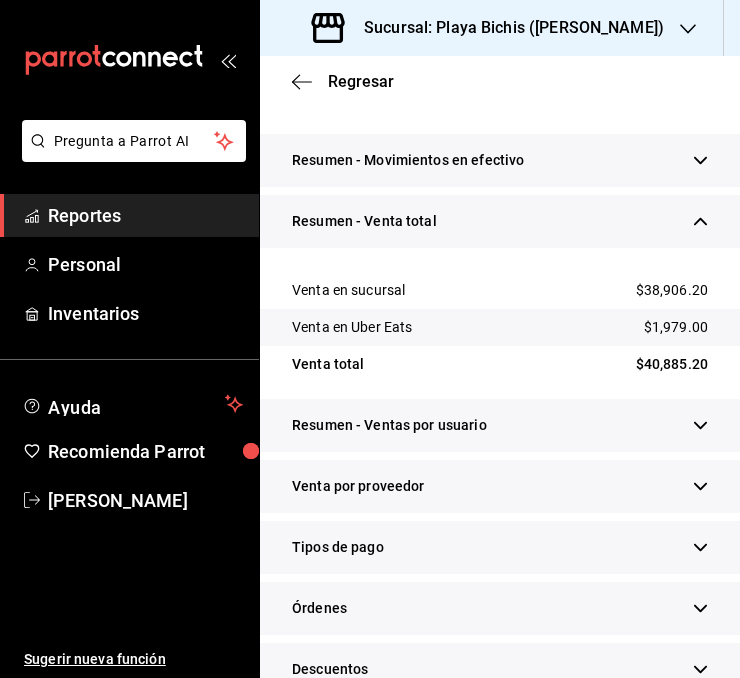 scroll, scrollTop: 311, scrollLeft: 0, axis: vertical 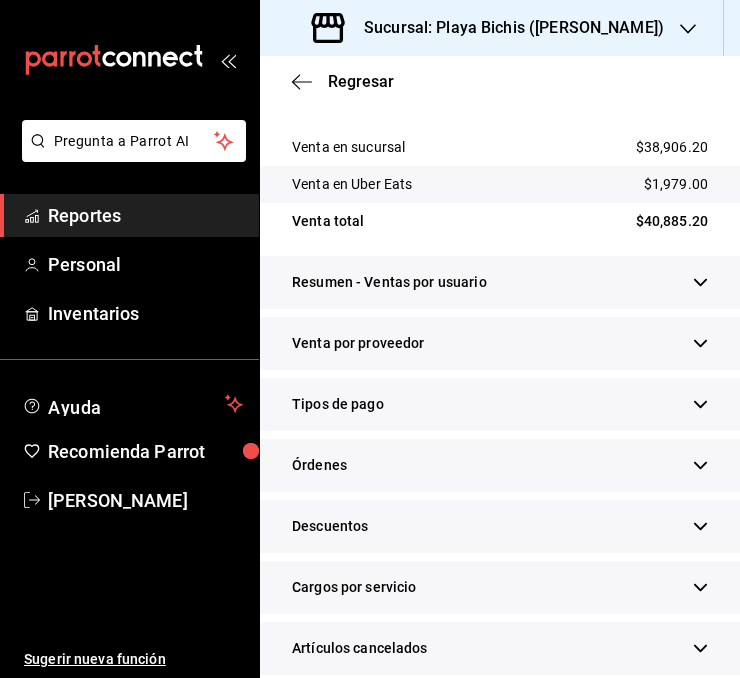 click 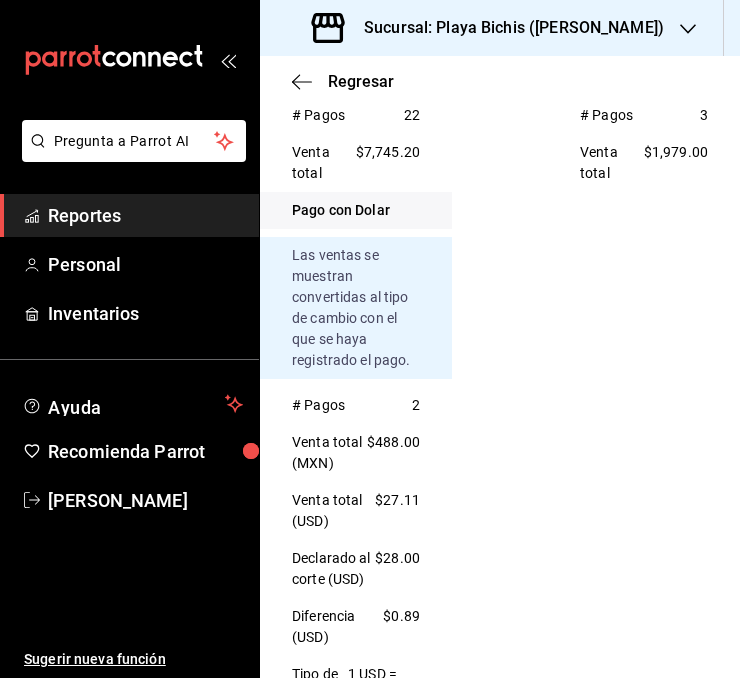 scroll, scrollTop: 900, scrollLeft: 0, axis: vertical 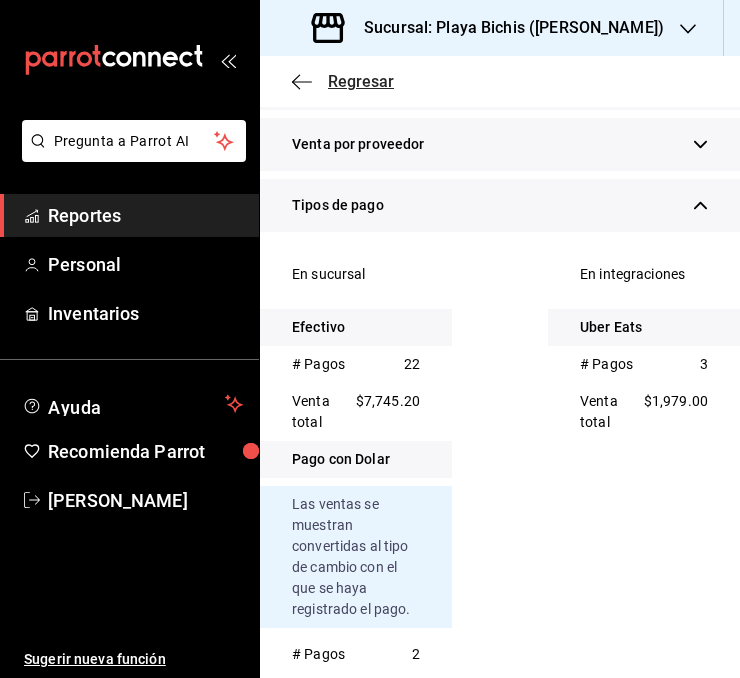 click on "Regresar" at bounding box center (361, 81) 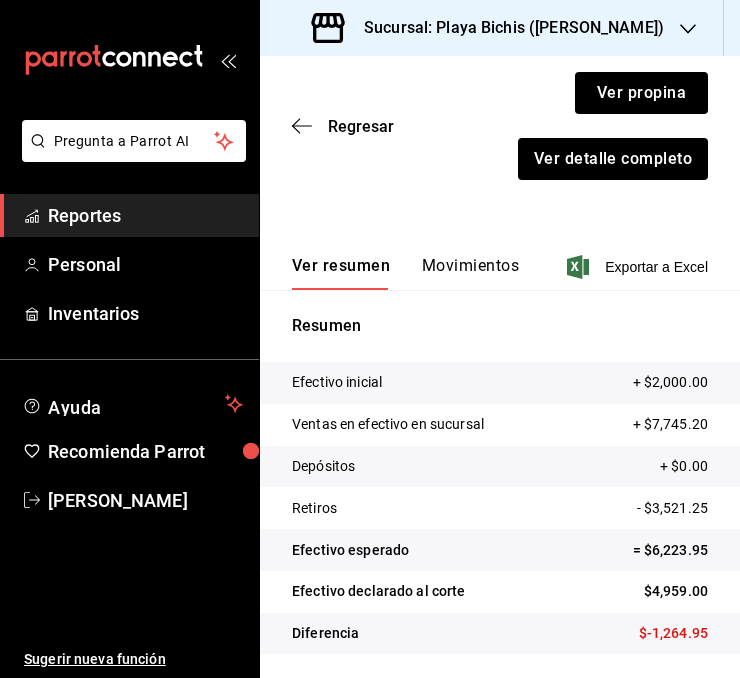 scroll, scrollTop: 228, scrollLeft: 0, axis: vertical 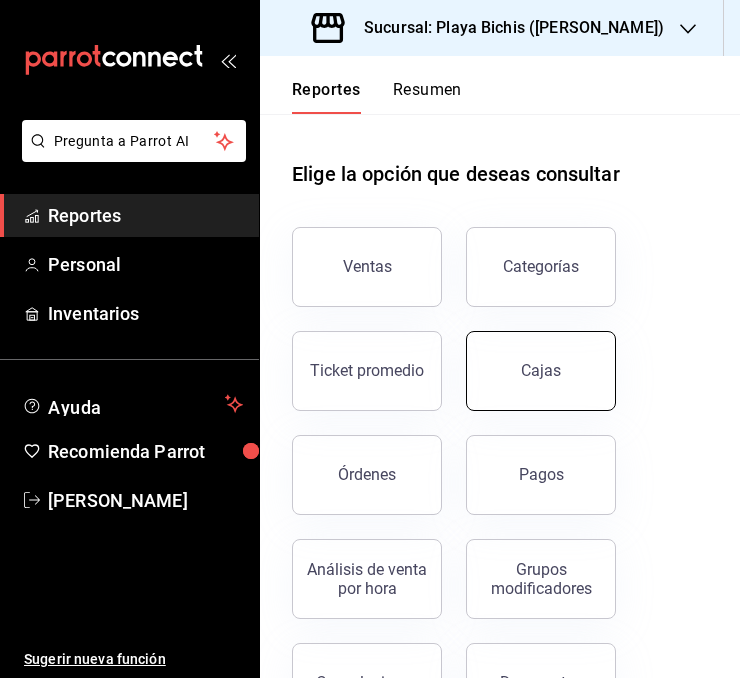 click on "Cajas" at bounding box center (541, 371) 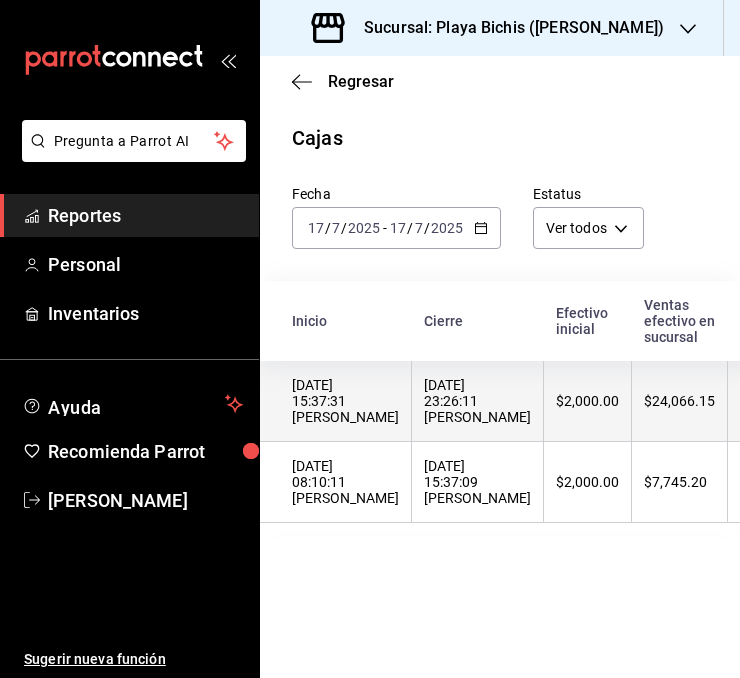 click on "[DATE]
23:26:11
[PERSON_NAME]" at bounding box center (477, 401) 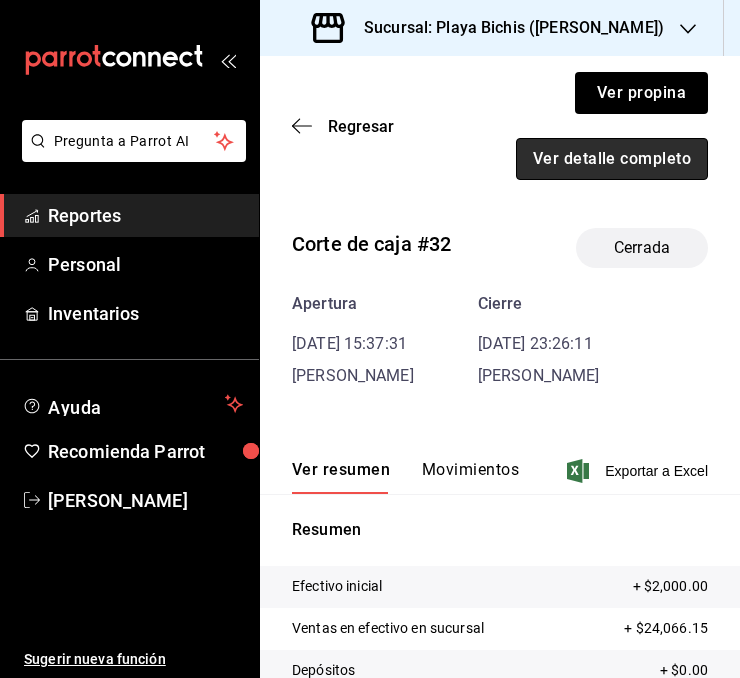 click on "Ver detalle completo" at bounding box center [612, 159] 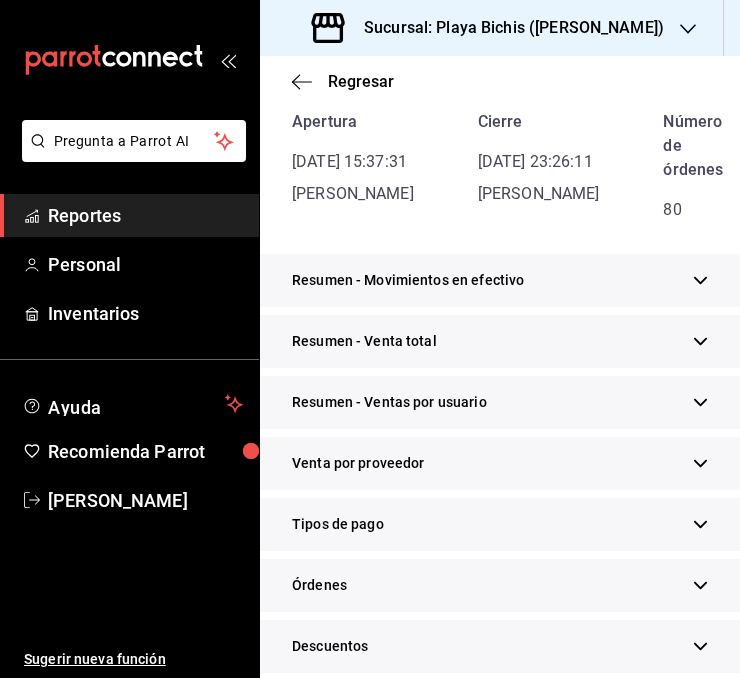 scroll, scrollTop: 199, scrollLeft: 0, axis: vertical 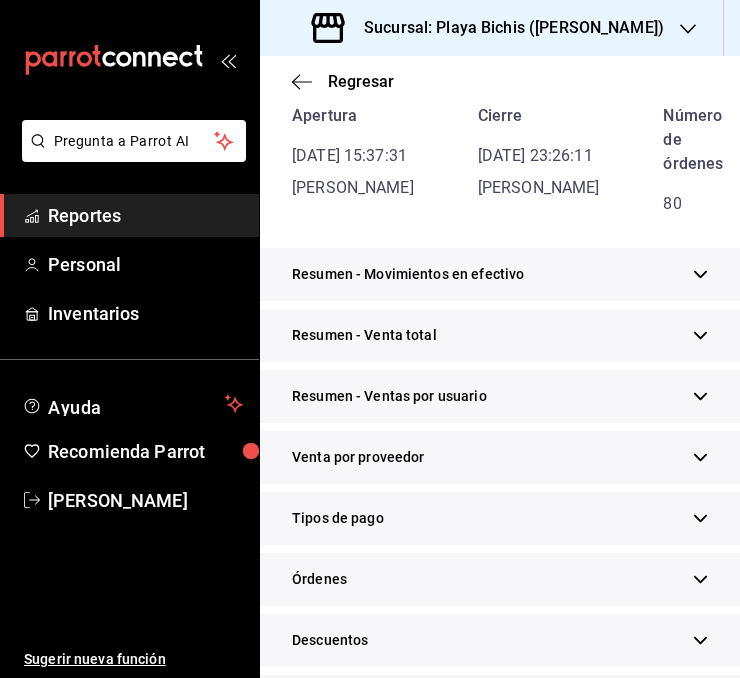 click at bounding box center (700, 335) 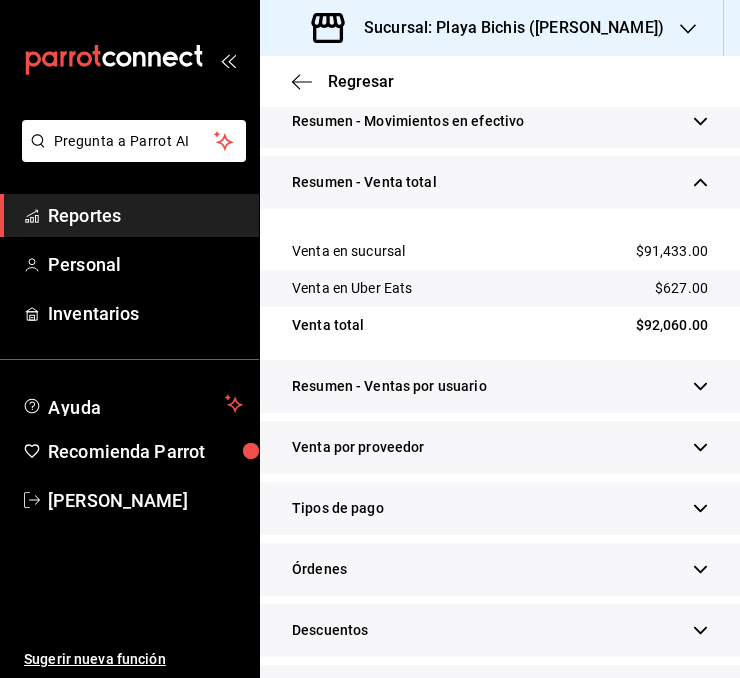 scroll, scrollTop: 358, scrollLeft: 0, axis: vertical 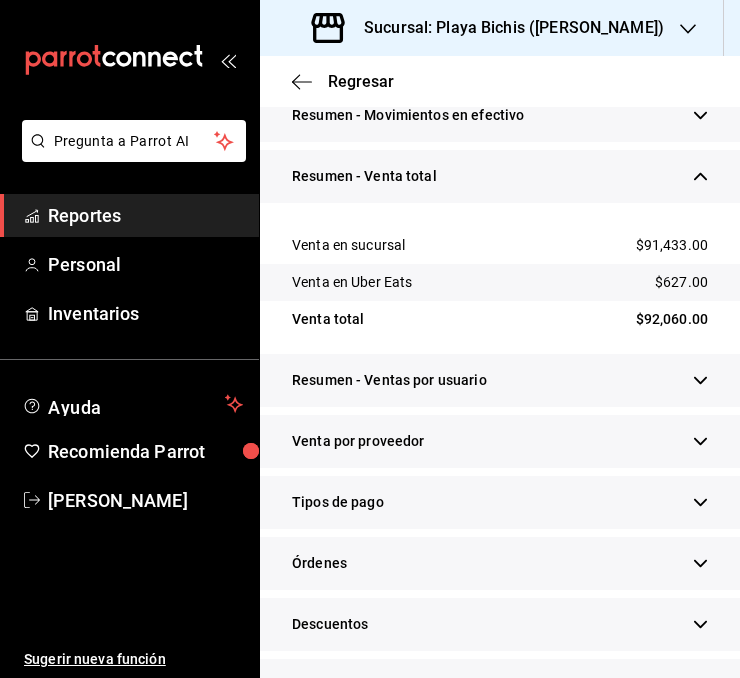 click 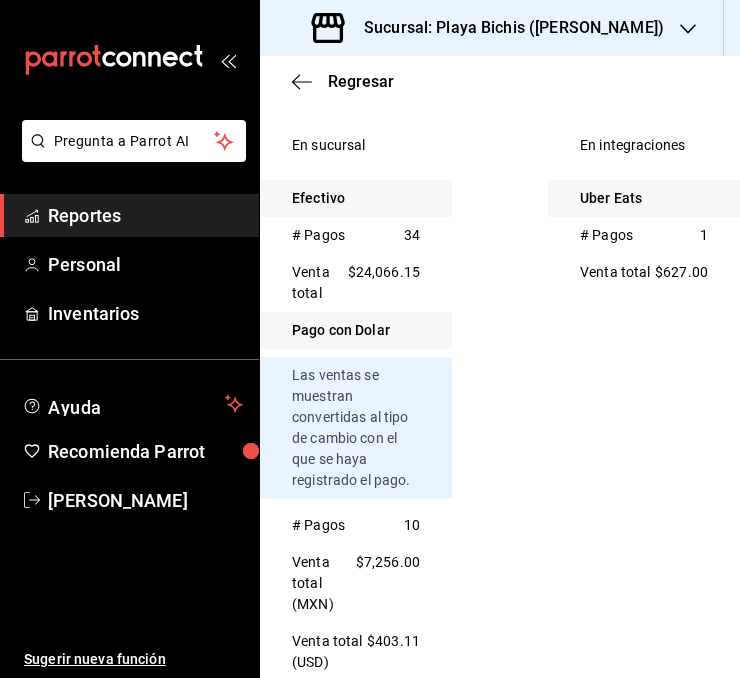 scroll, scrollTop: 788, scrollLeft: 0, axis: vertical 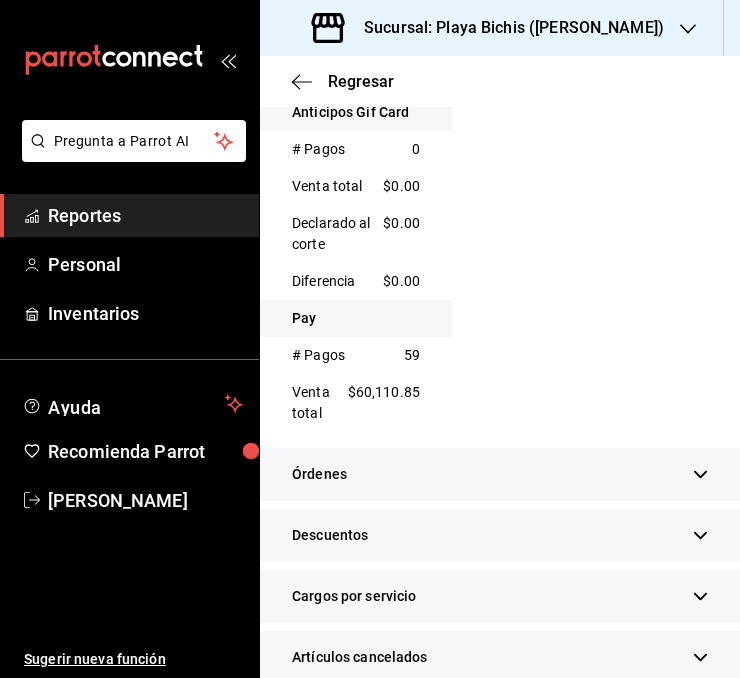 click on "Reportes" at bounding box center (145, 215) 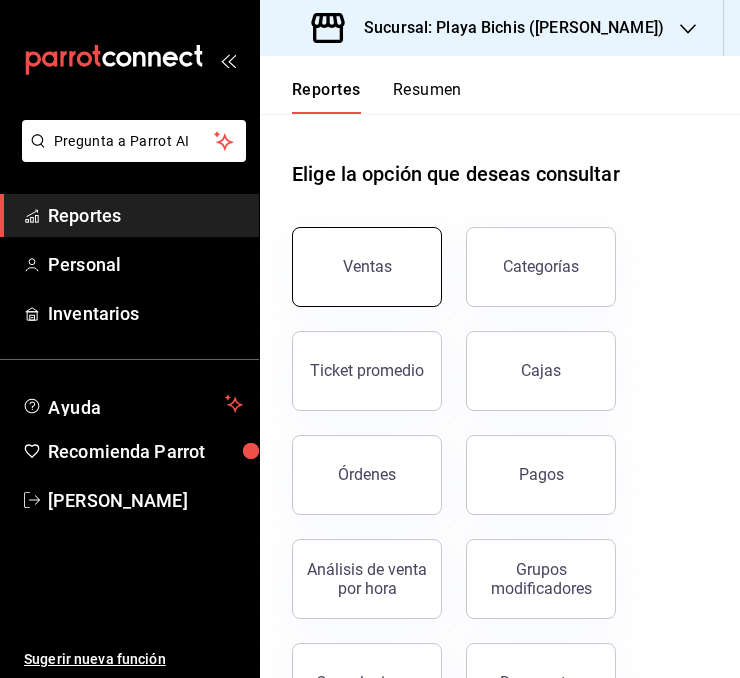 click on "Ventas" at bounding box center (367, 267) 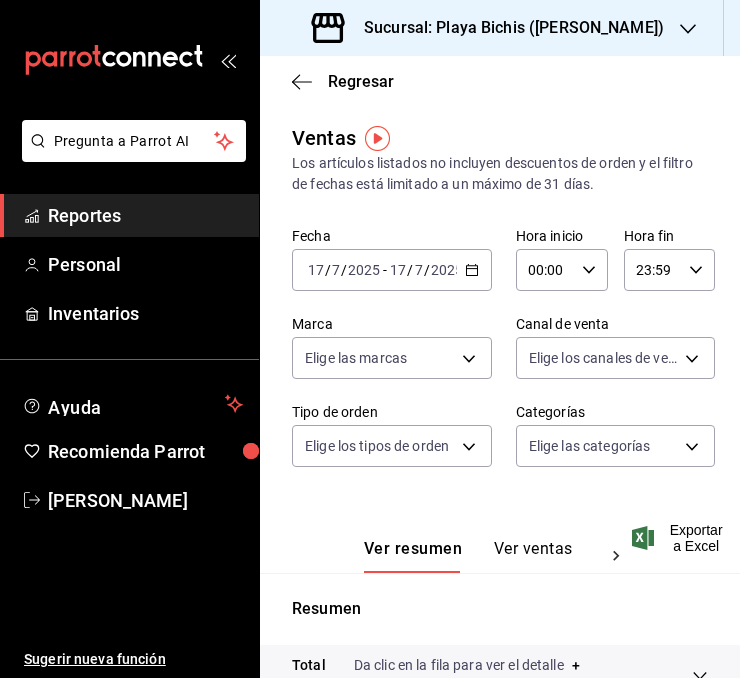 click on "[DATE] [DATE] - [DATE] [DATE]" at bounding box center [392, 270] 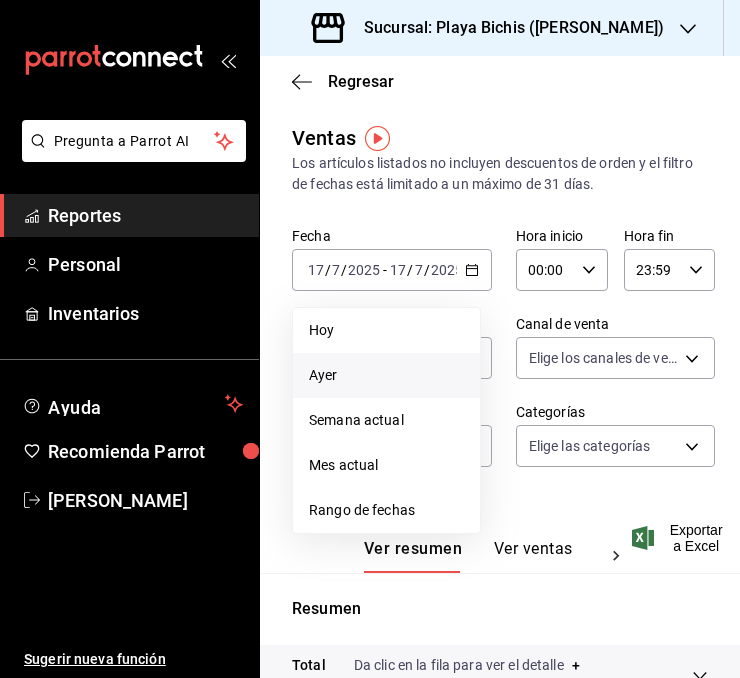 click on "Ayer" at bounding box center (386, 375) 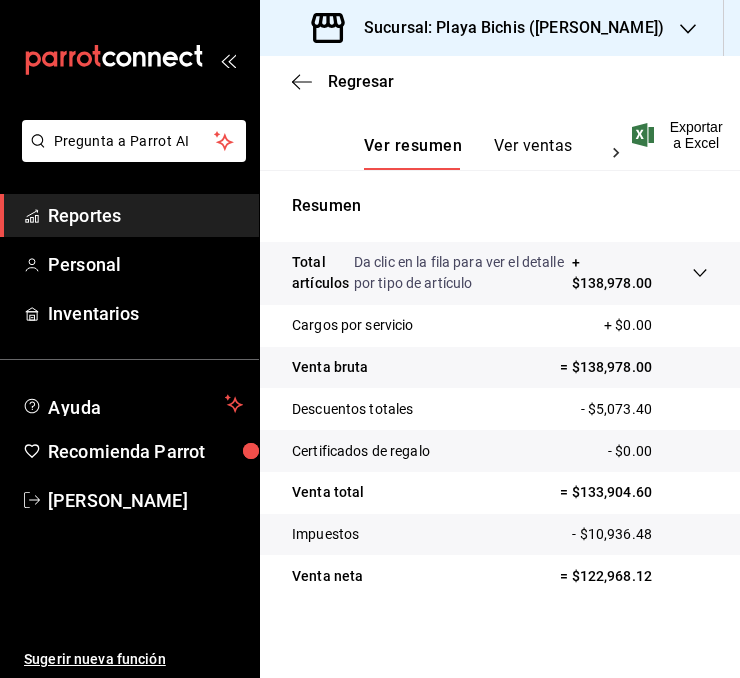 scroll, scrollTop: 410, scrollLeft: 0, axis: vertical 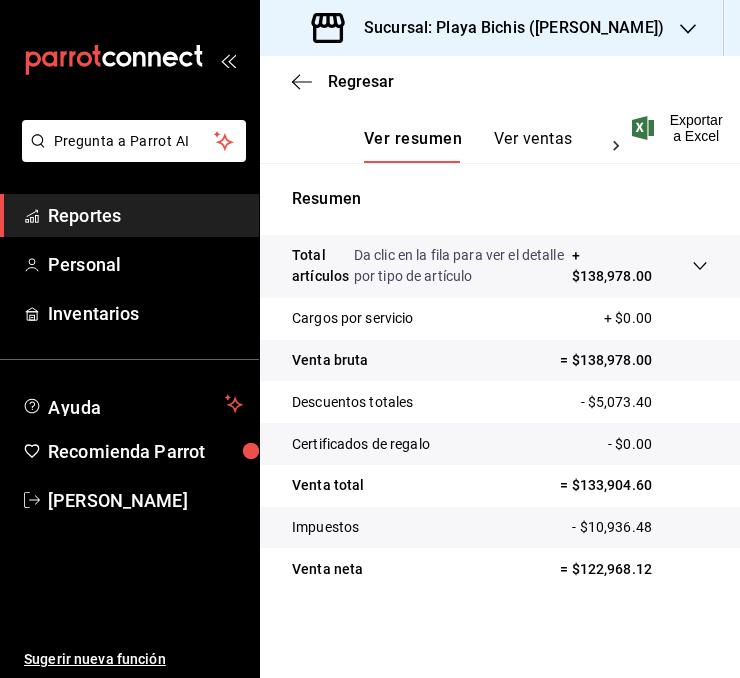 drag, startPoint x: 152, startPoint y: 205, endPoint x: 584, endPoint y: 211, distance: 432.04166 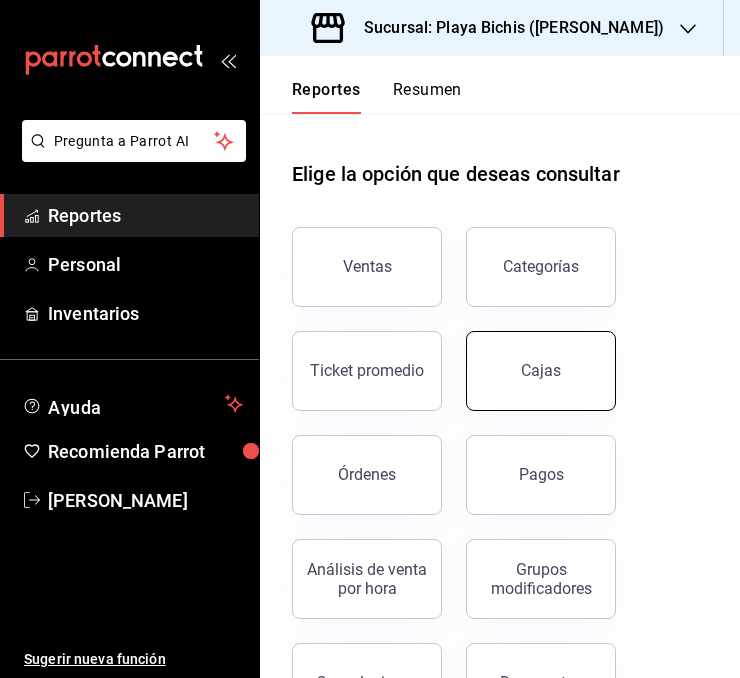 click on "Cajas" at bounding box center [541, 371] 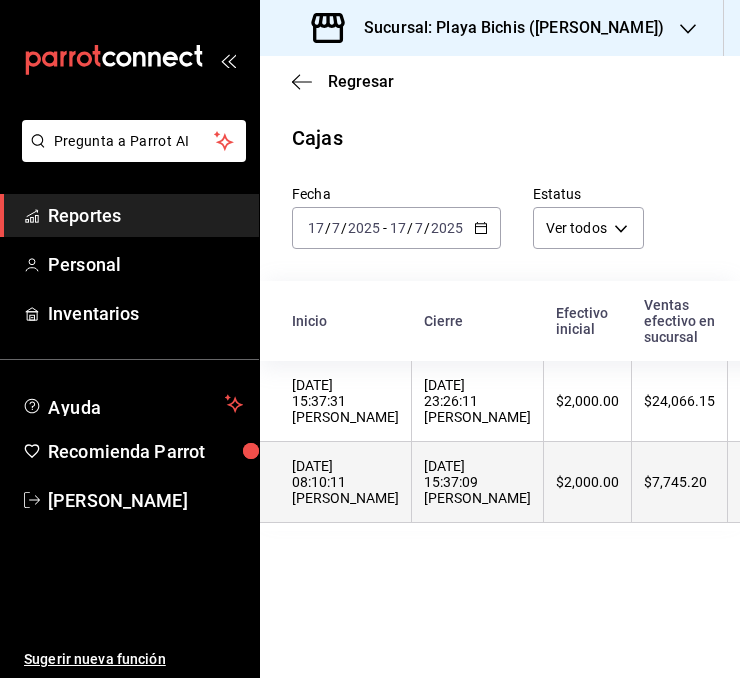 click on "[DATE]
15:37:09
[PERSON_NAME]" at bounding box center [477, 482] 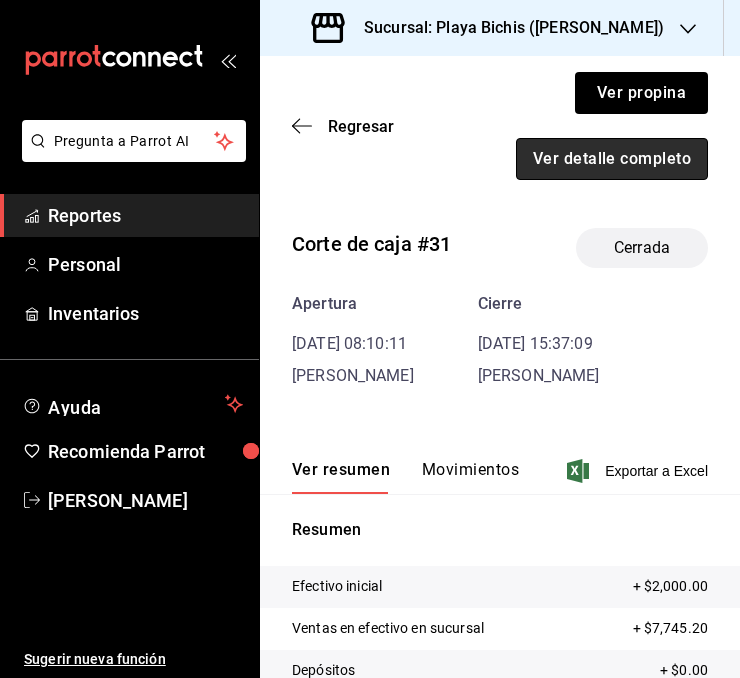 click on "Ver detalle completo" at bounding box center (612, 159) 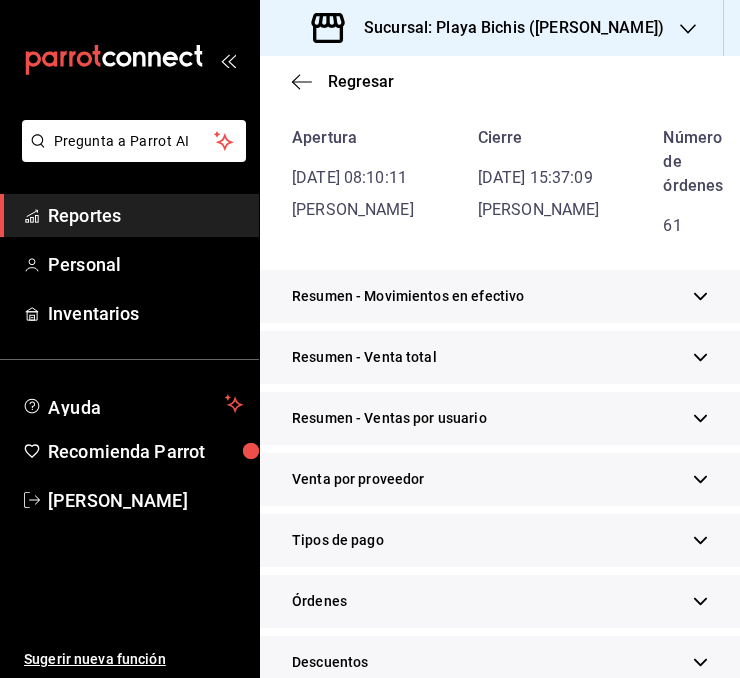scroll, scrollTop: 181, scrollLeft: 0, axis: vertical 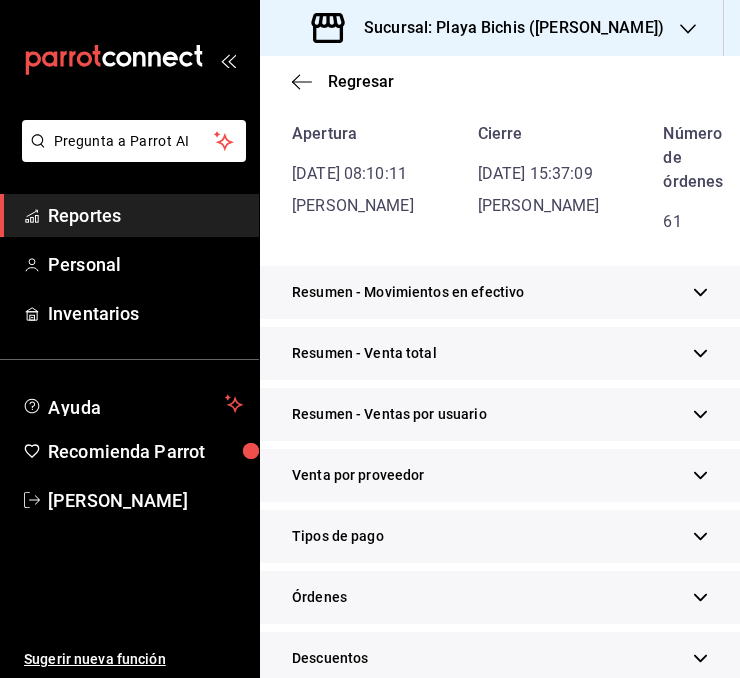 click at bounding box center [700, 353] 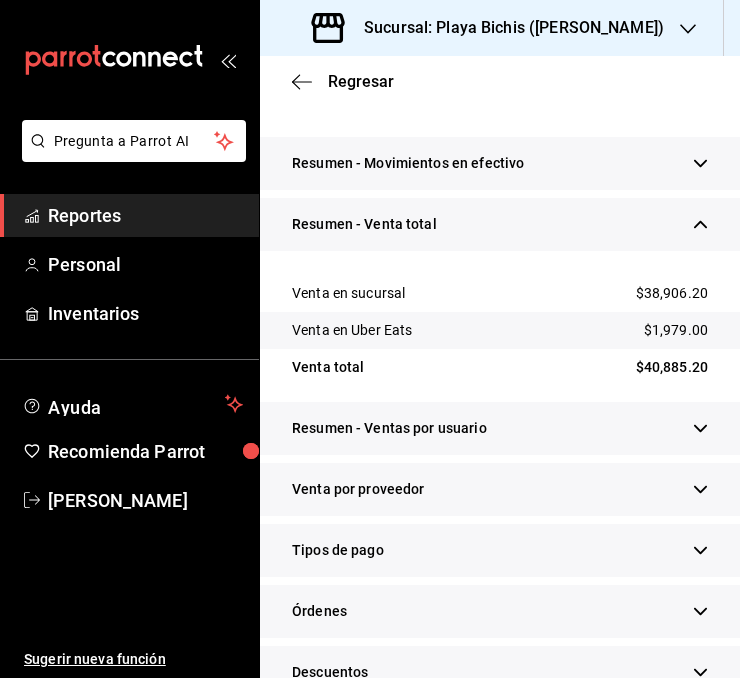 scroll, scrollTop: 324, scrollLeft: 0, axis: vertical 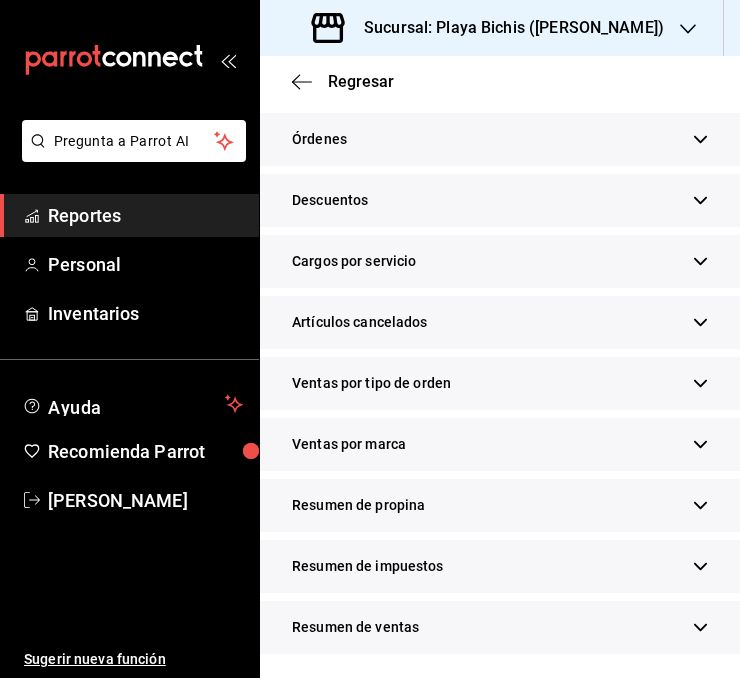 click 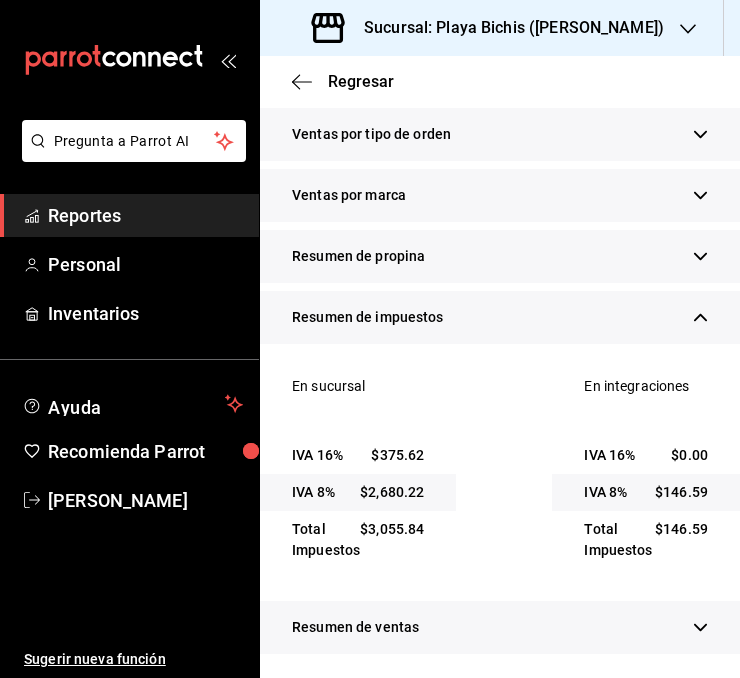 scroll, scrollTop: 1101, scrollLeft: 0, axis: vertical 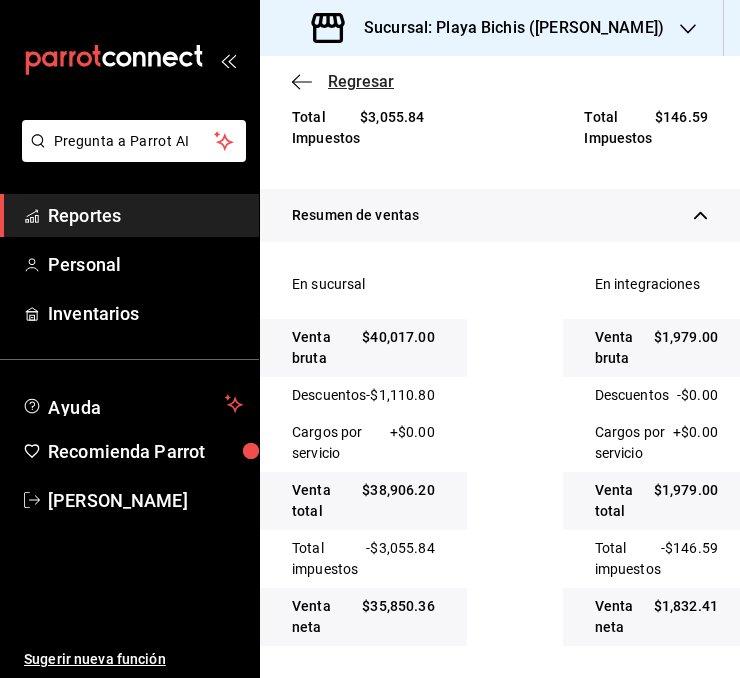click on "Regresar" at bounding box center (361, 81) 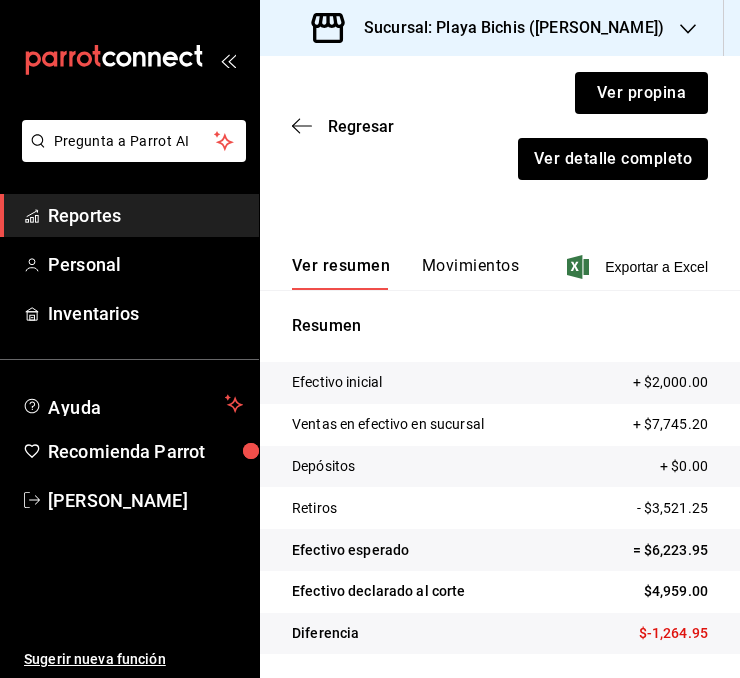 scroll, scrollTop: 228, scrollLeft: 0, axis: vertical 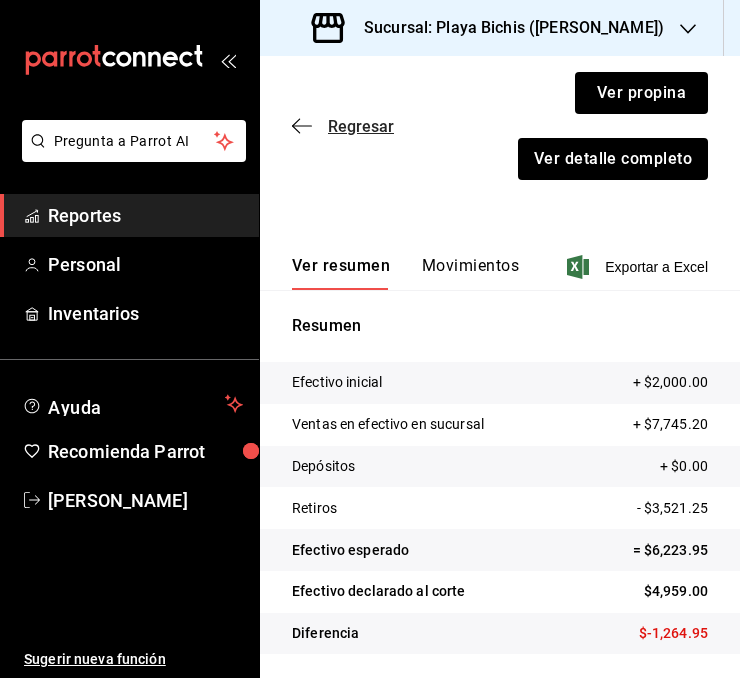 click on "Regresar" at bounding box center [361, 126] 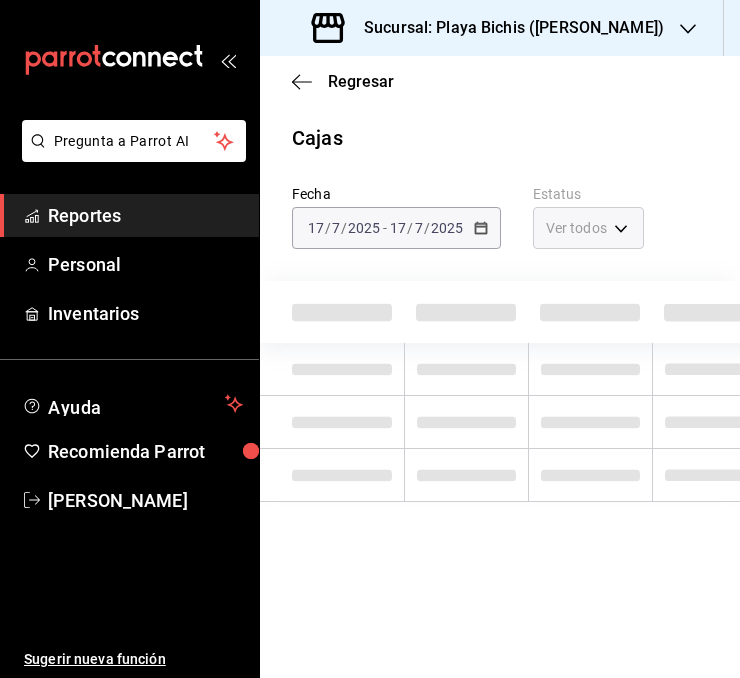 scroll, scrollTop: 0, scrollLeft: 0, axis: both 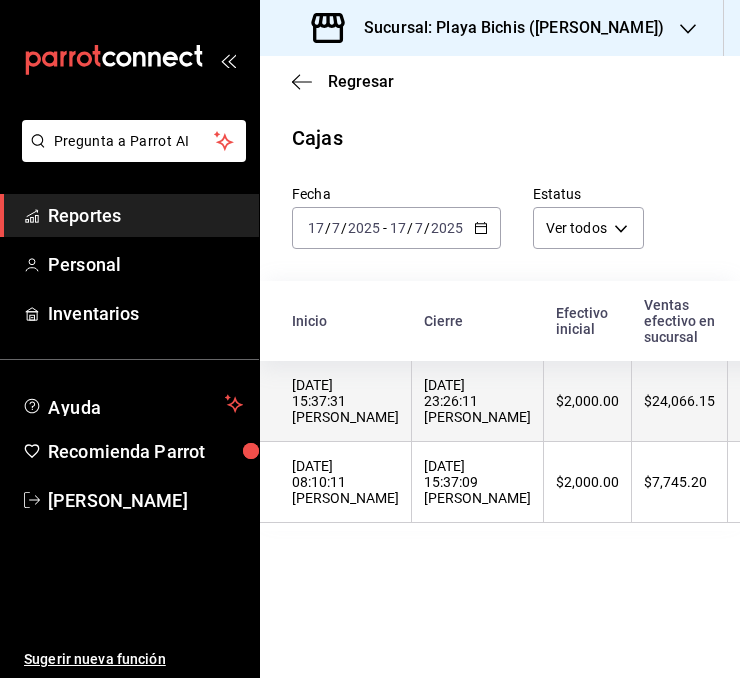click on "[DATE]
23:26:11
[PERSON_NAME]" at bounding box center [477, 401] 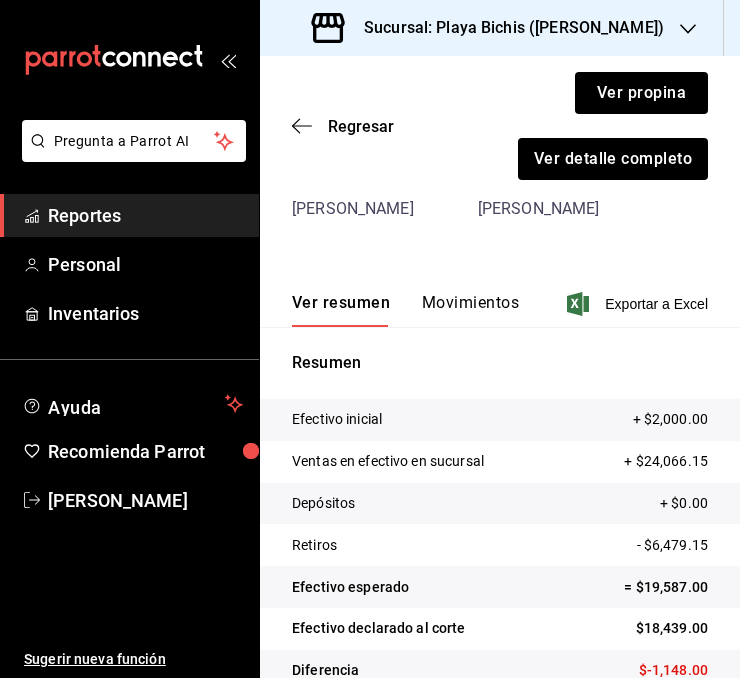 scroll, scrollTop: 172, scrollLeft: 0, axis: vertical 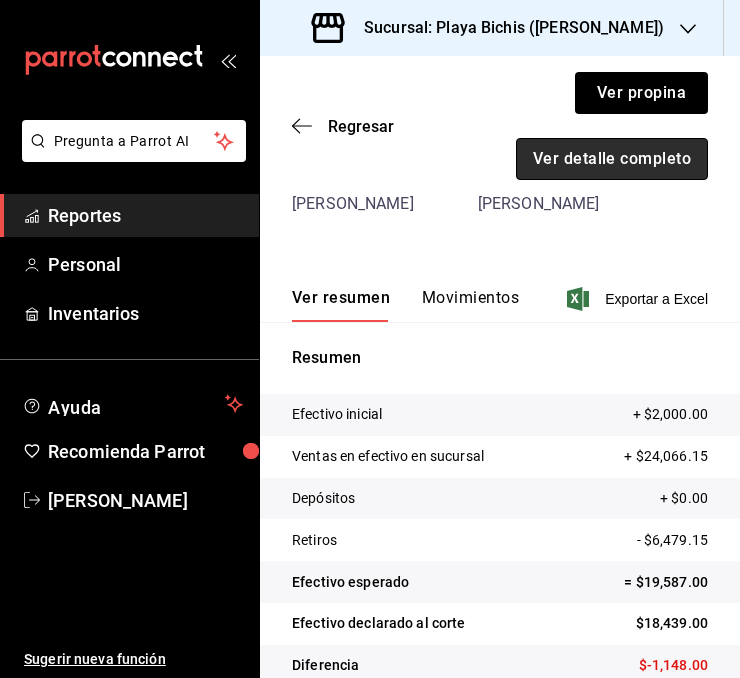 click on "Ver detalle completo" at bounding box center [612, 159] 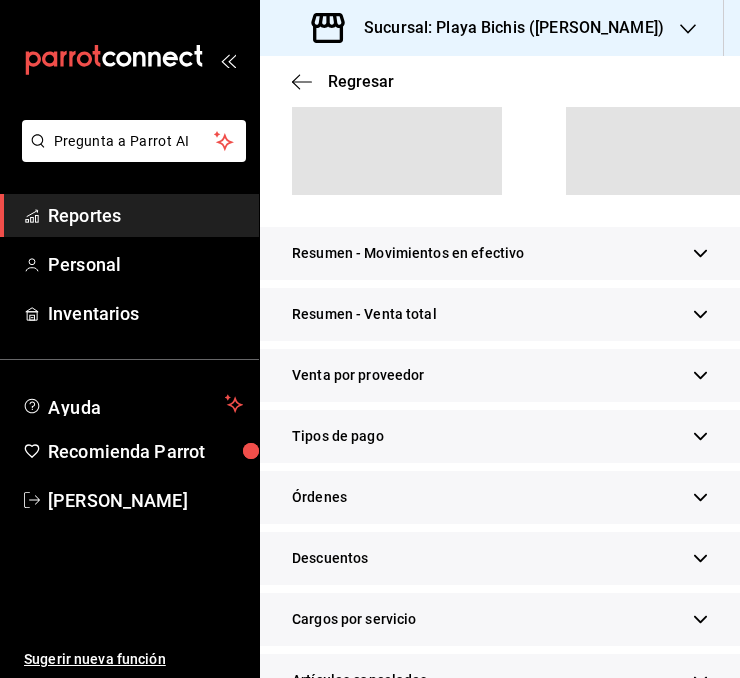 scroll, scrollTop: 208, scrollLeft: 0, axis: vertical 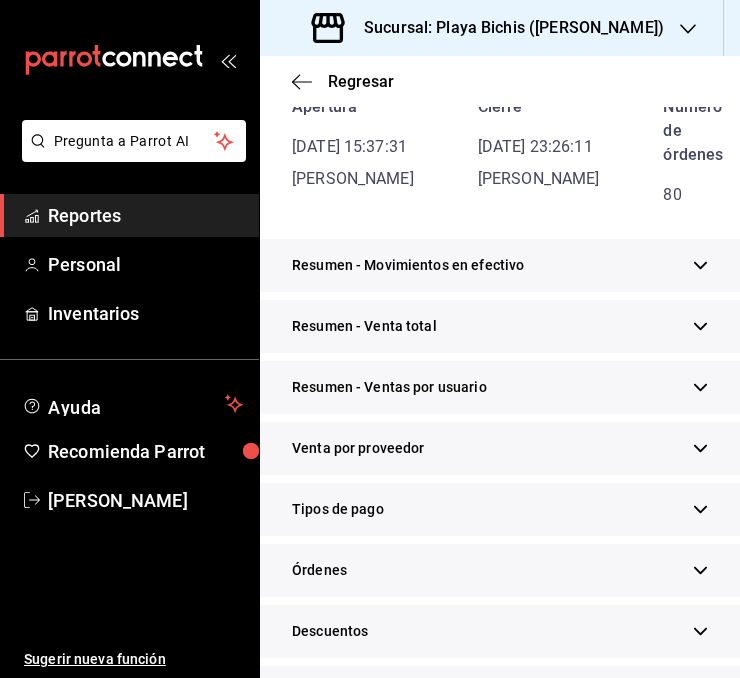 click at bounding box center [700, 326] 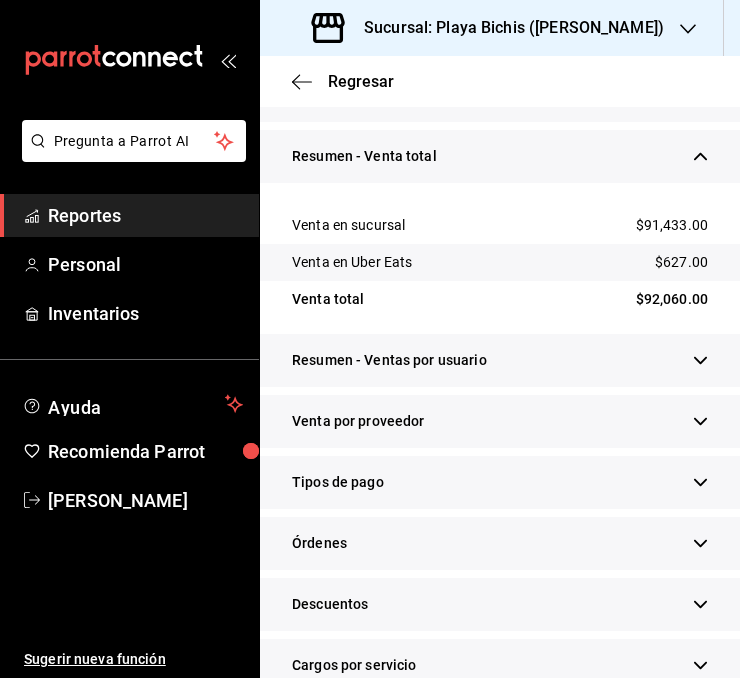 scroll, scrollTop: 380, scrollLeft: 0, axis: vertical 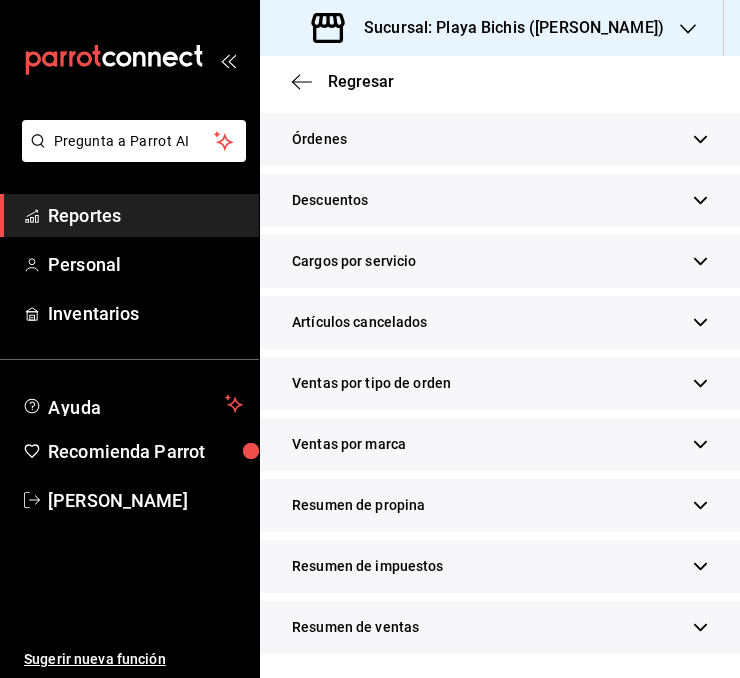 click 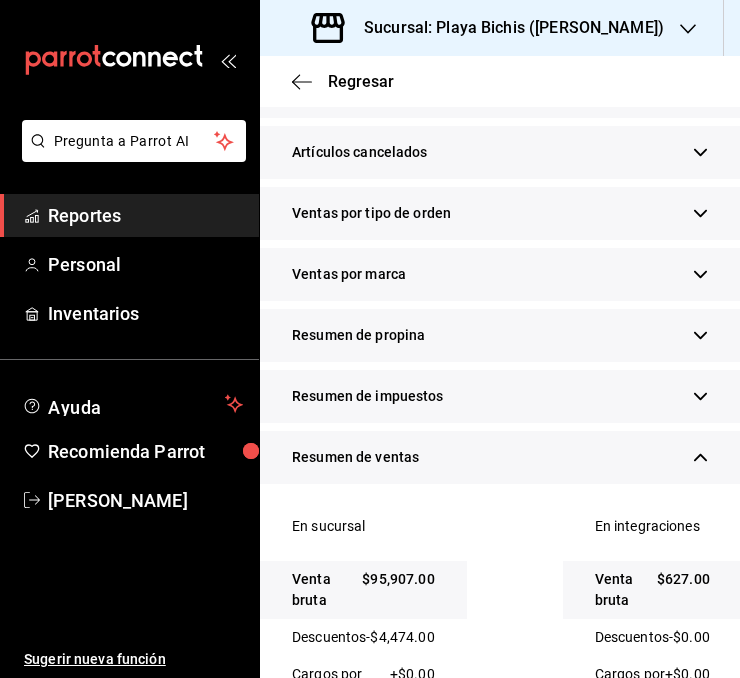 scroll, scrollTop: 892, scrollLeft: 0, axis: vertical 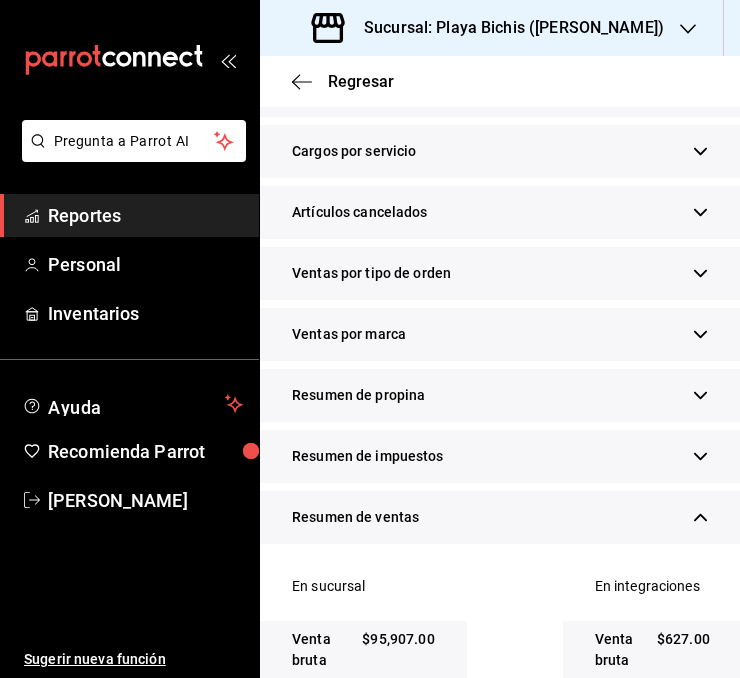 click 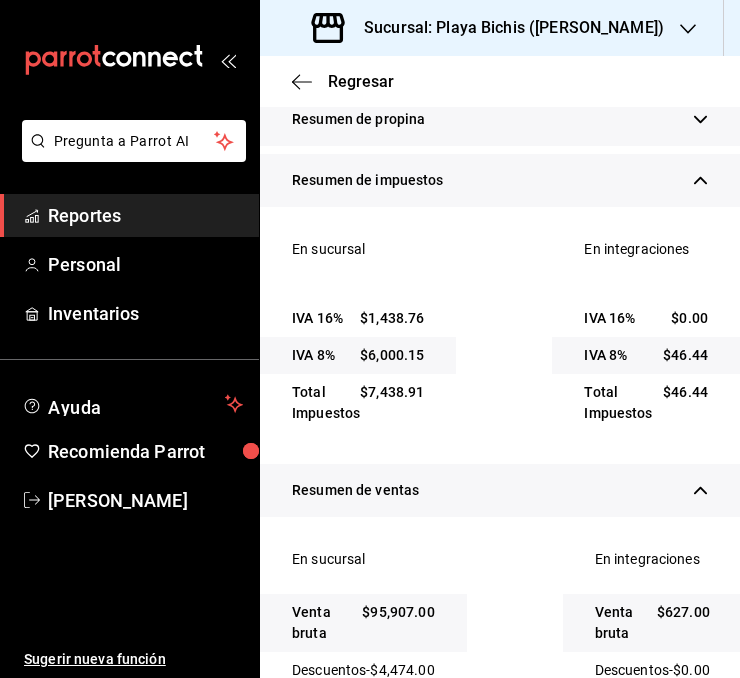 scroll, scrollTop: 1164, scrollLeft: 0, axis: vertical 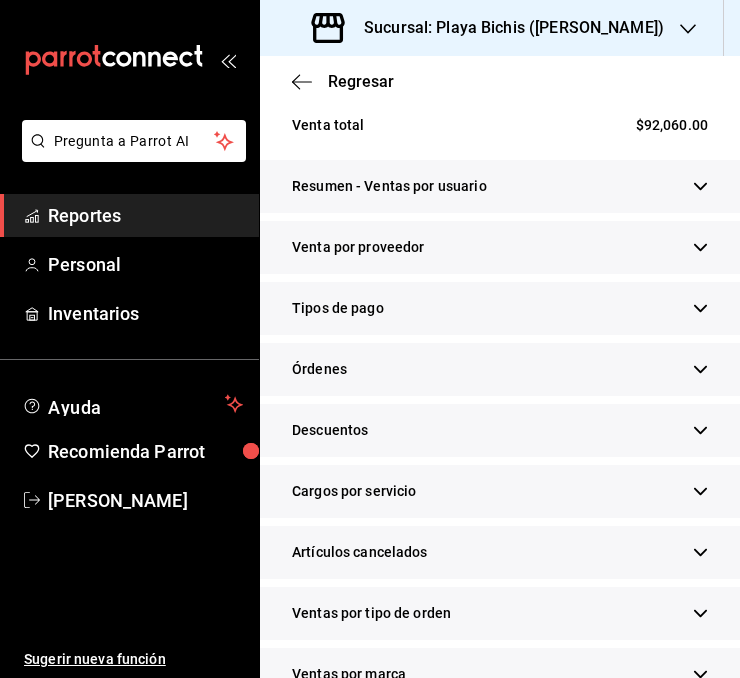 click 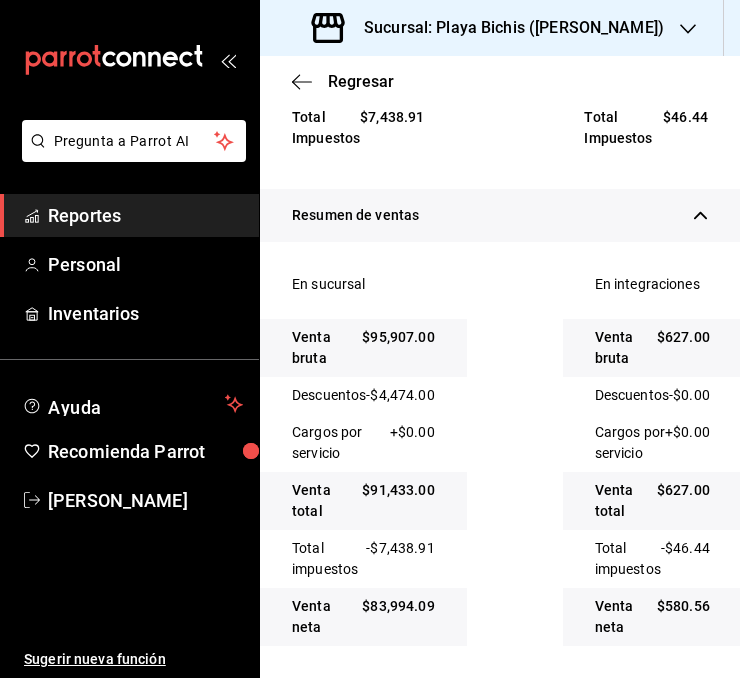 scroll, scrollTop: 3087, scrollLeft: 0, axis: vertical 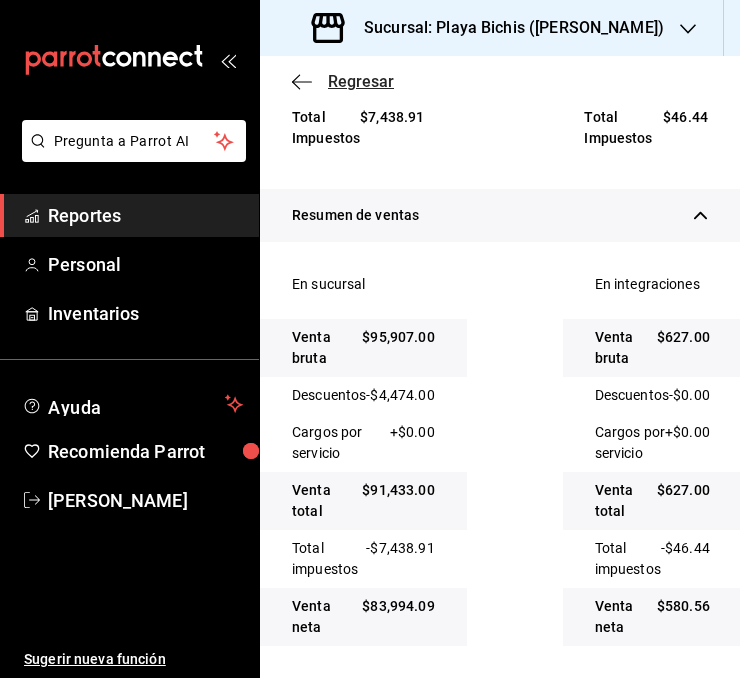 click on "Regresar" at bounding box center [361, 81] 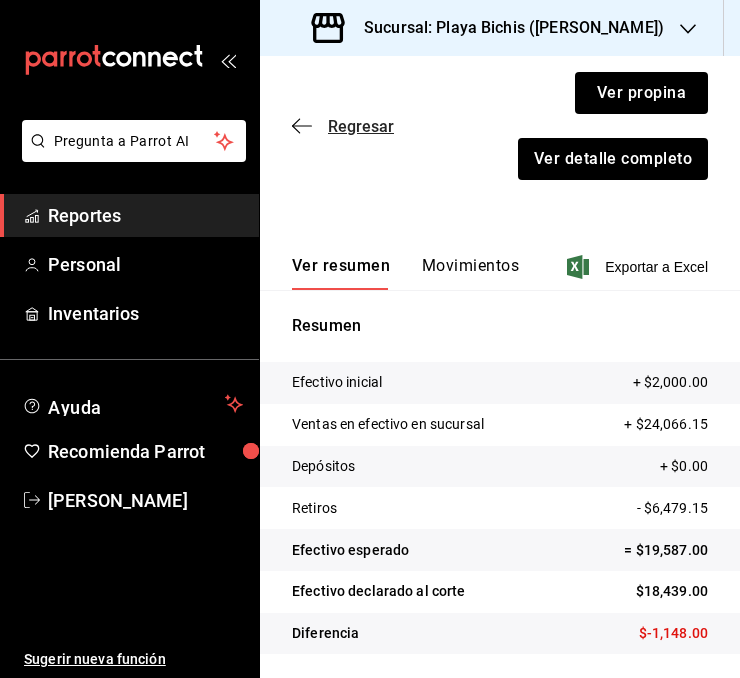 click on "Regresar" at bounding box center (361, 126) 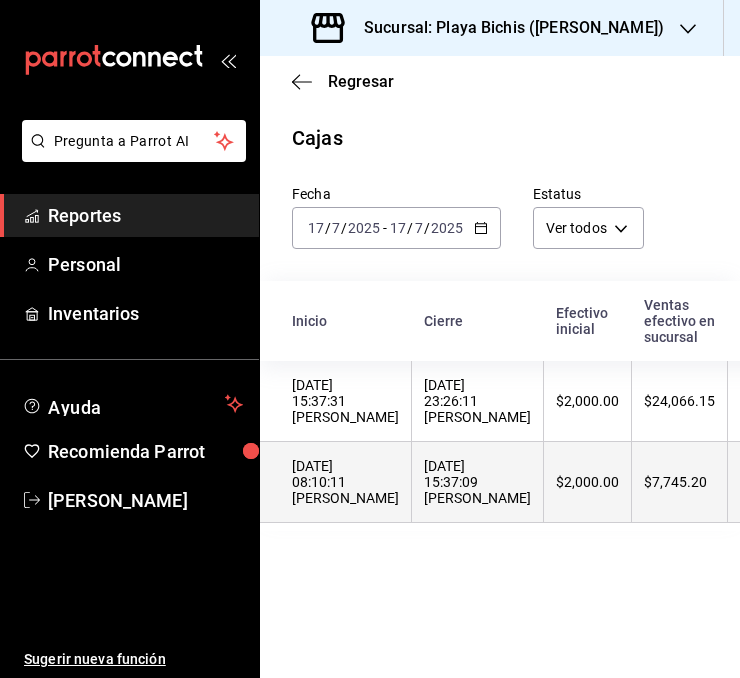 click on "[DATE]
15:37:09
[PERSON_NAME]" at bounding box center [477, 482] 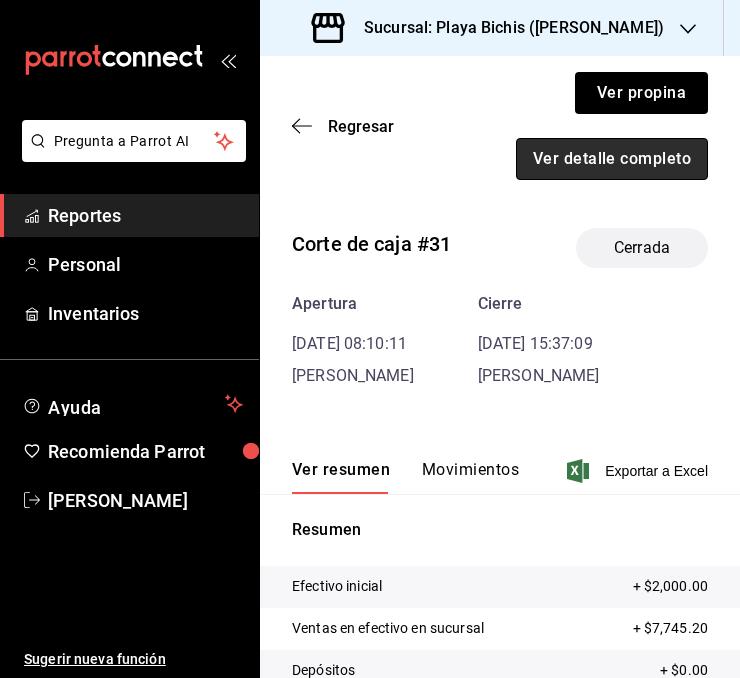 click on "Ver detalle completo" at bounding box center [612, 159] 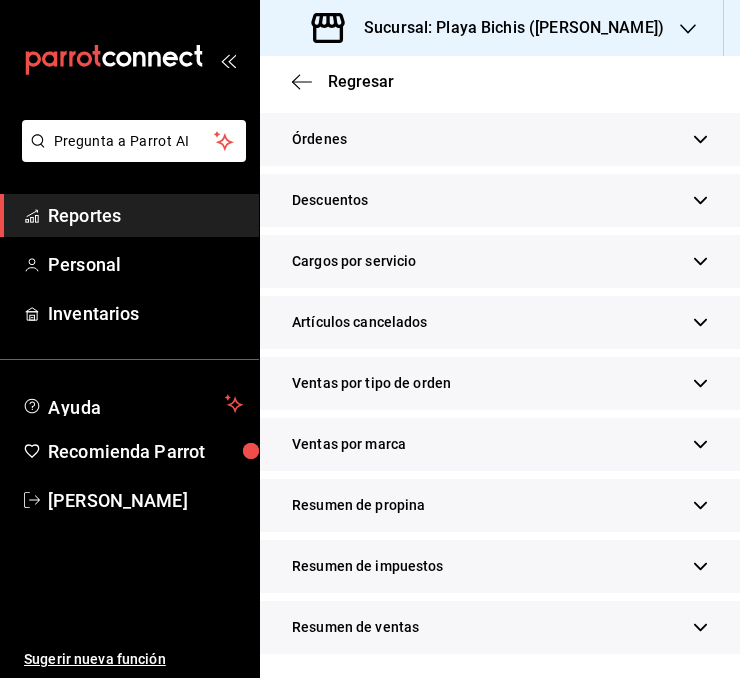 scroll, scrollTop: 694, scrollLeft: 0, axis: vertical 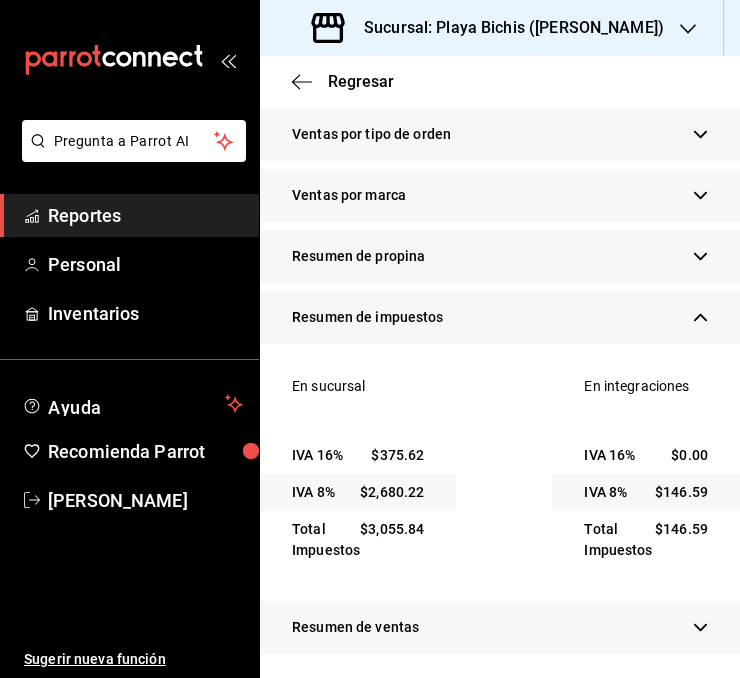 click 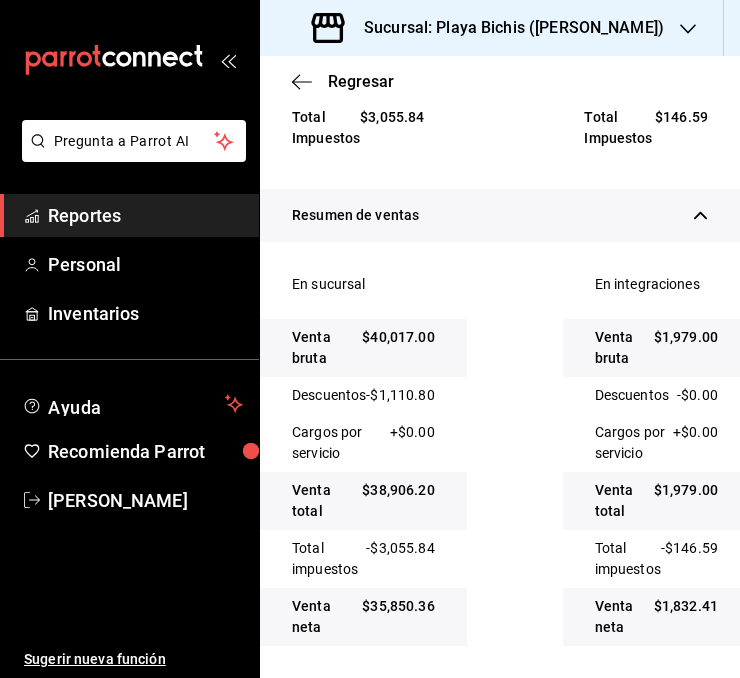 scroll, scrollTop: 1371, scrollLeft: 0, axis: vertical 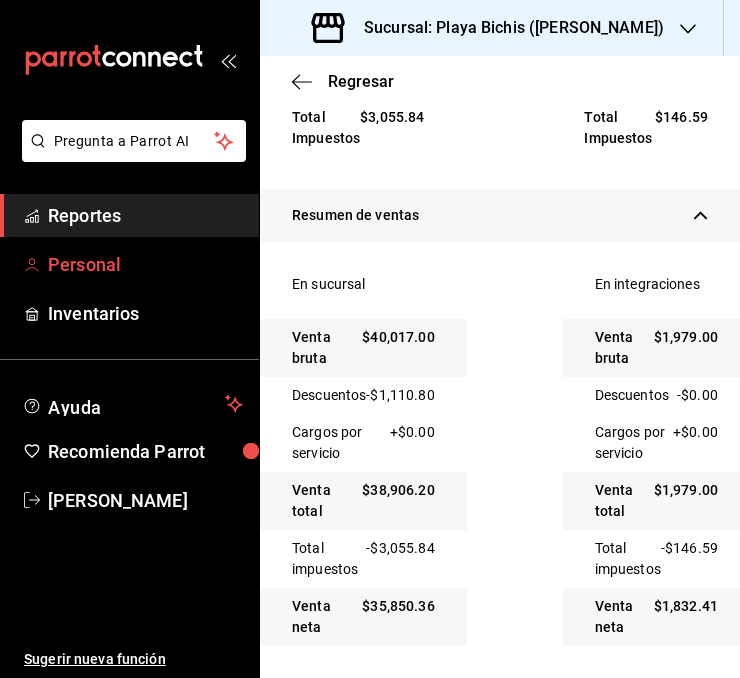 click on "Personal" at bounding box center (145, 264) 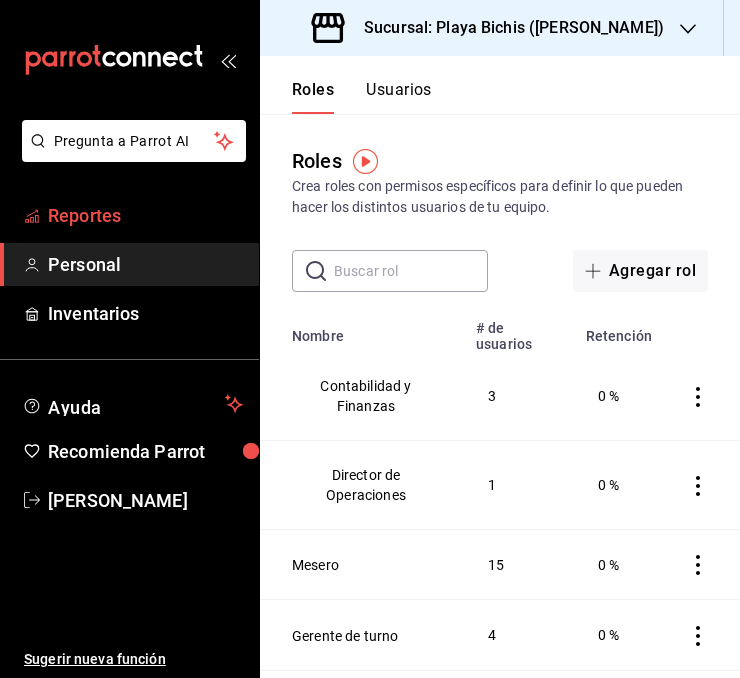 click on "Reportes" at bounding box center [145, 215] 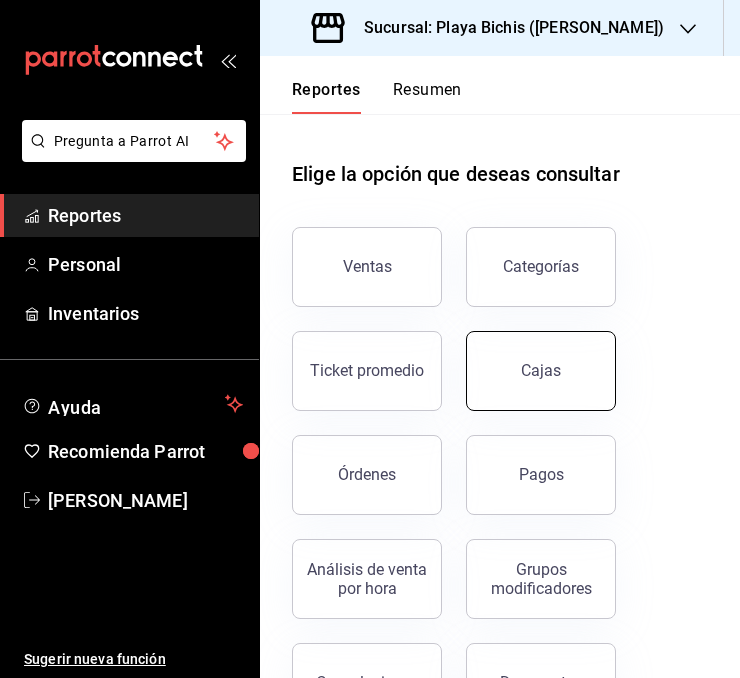 click on "Cajas" at bounding box center [541, 371] 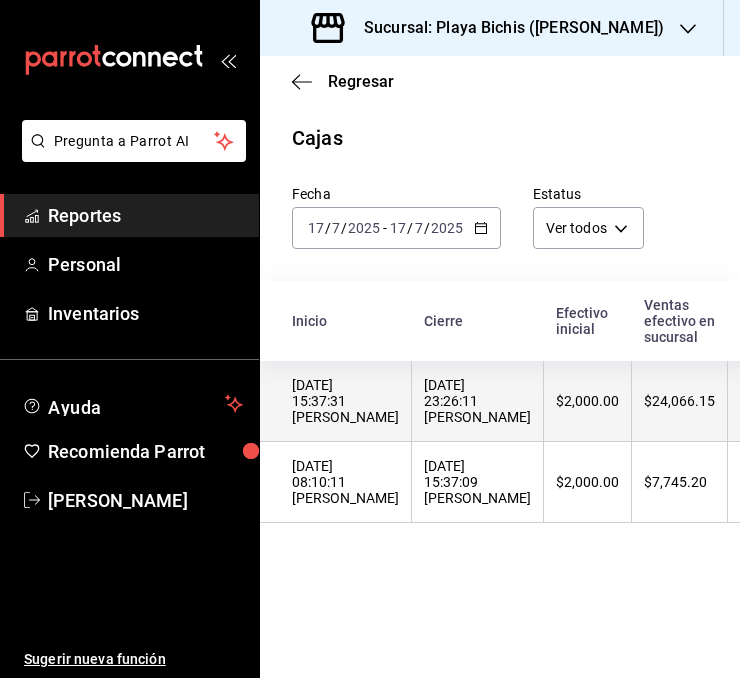 click on "[DATE]
23:26:11
[PERSON_NAME]" at bounding box center [477, 401] 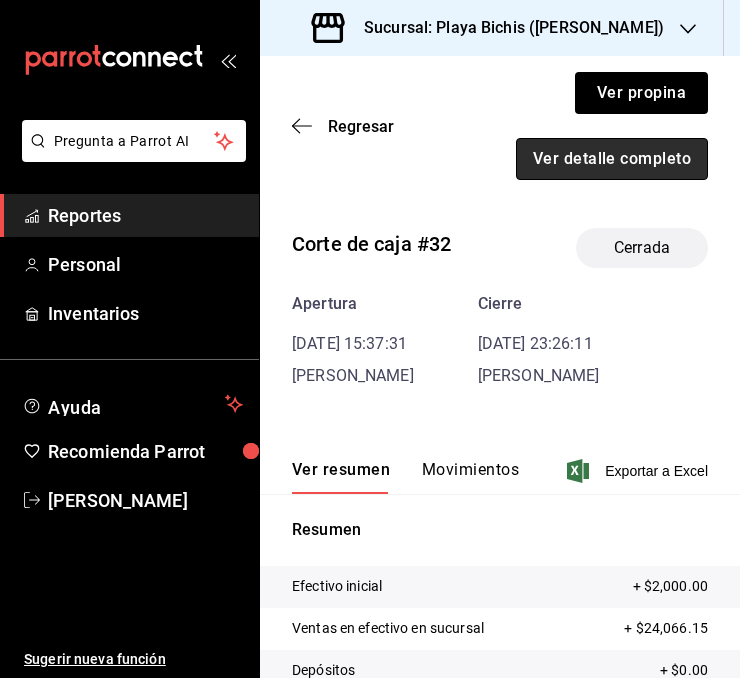 click on "Ver detalle completo" at bounding box center [612, 159] 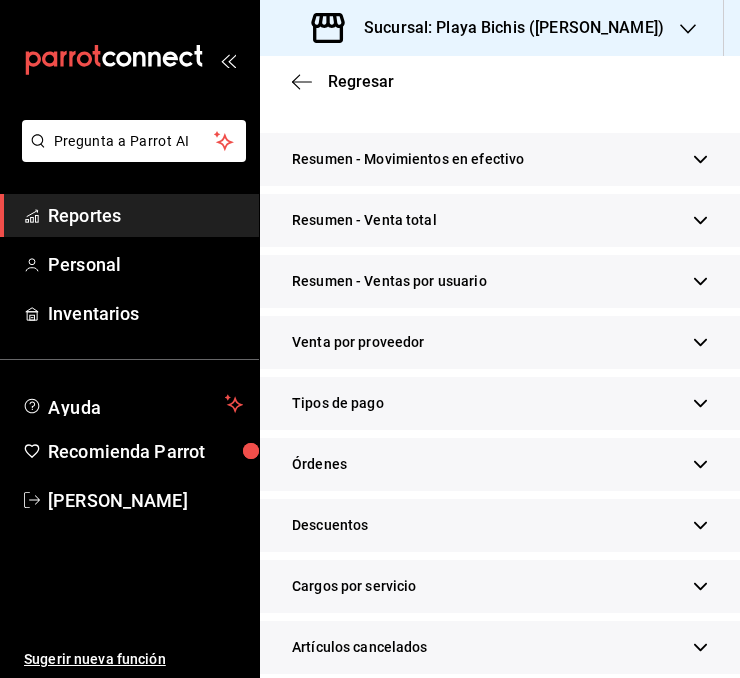 scroll, scrollTop: 316, scrollLeft: 0, axis: vertical 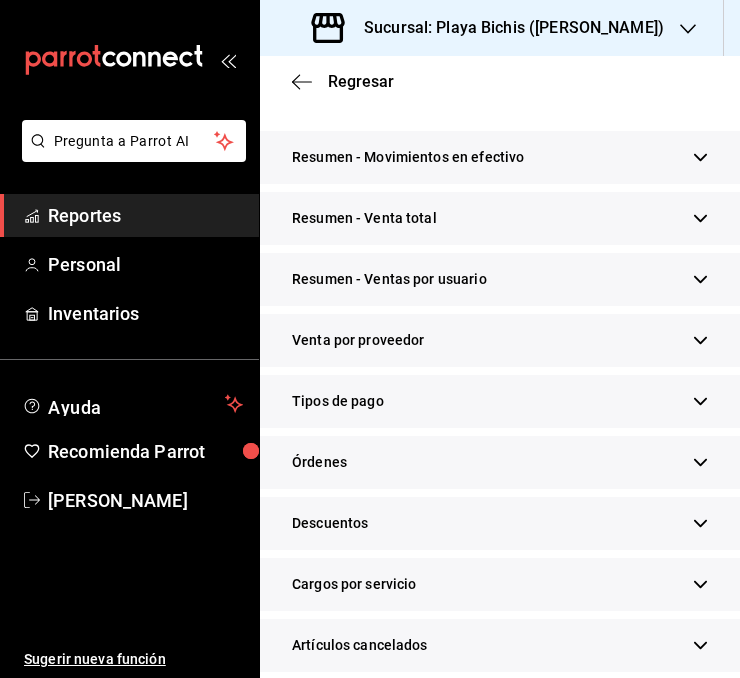 click 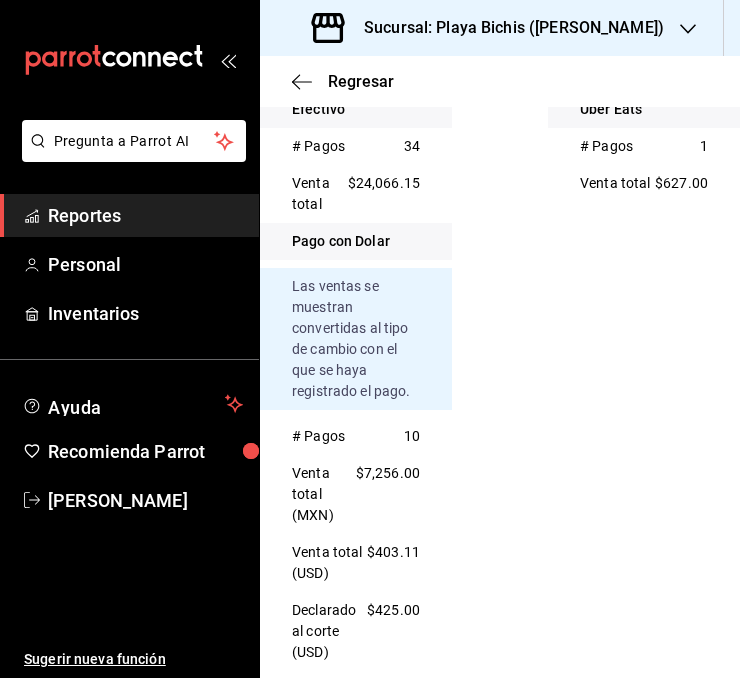 scroll, scrollTop: 722, scrollLeft: 0, axis: vertical 